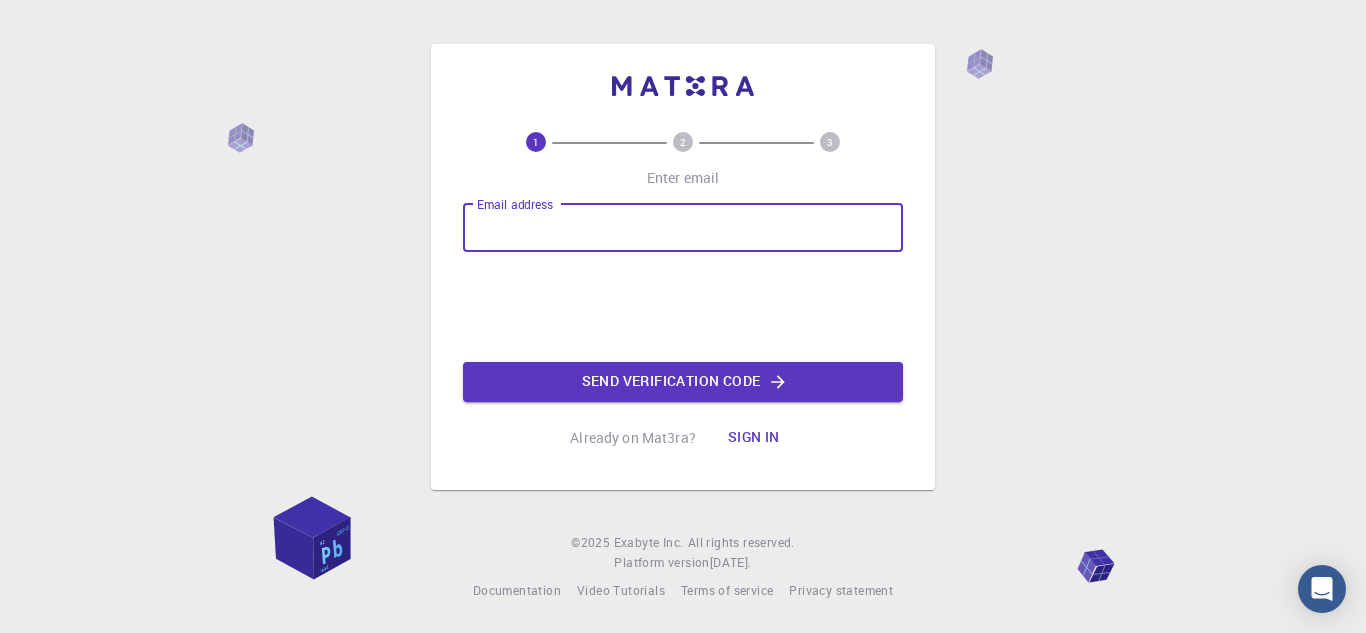 scroll, scrollTop: 0, scrollLeft: 0, axis: both 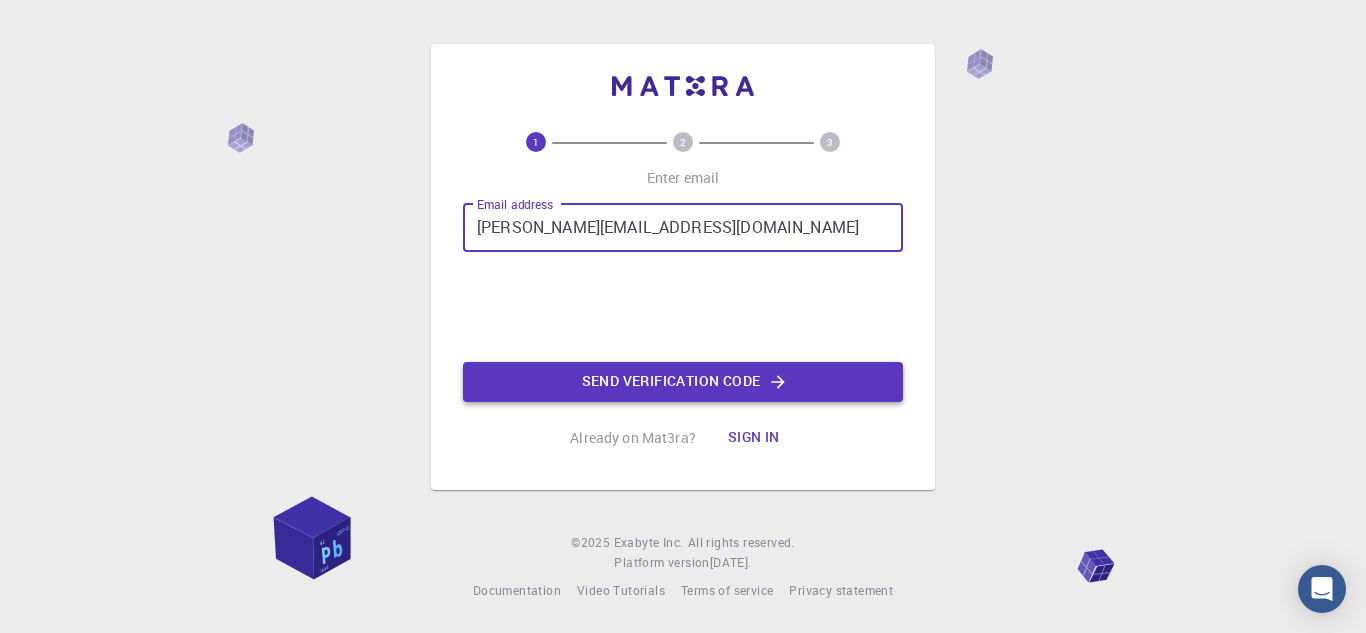 click on "Send verification code" 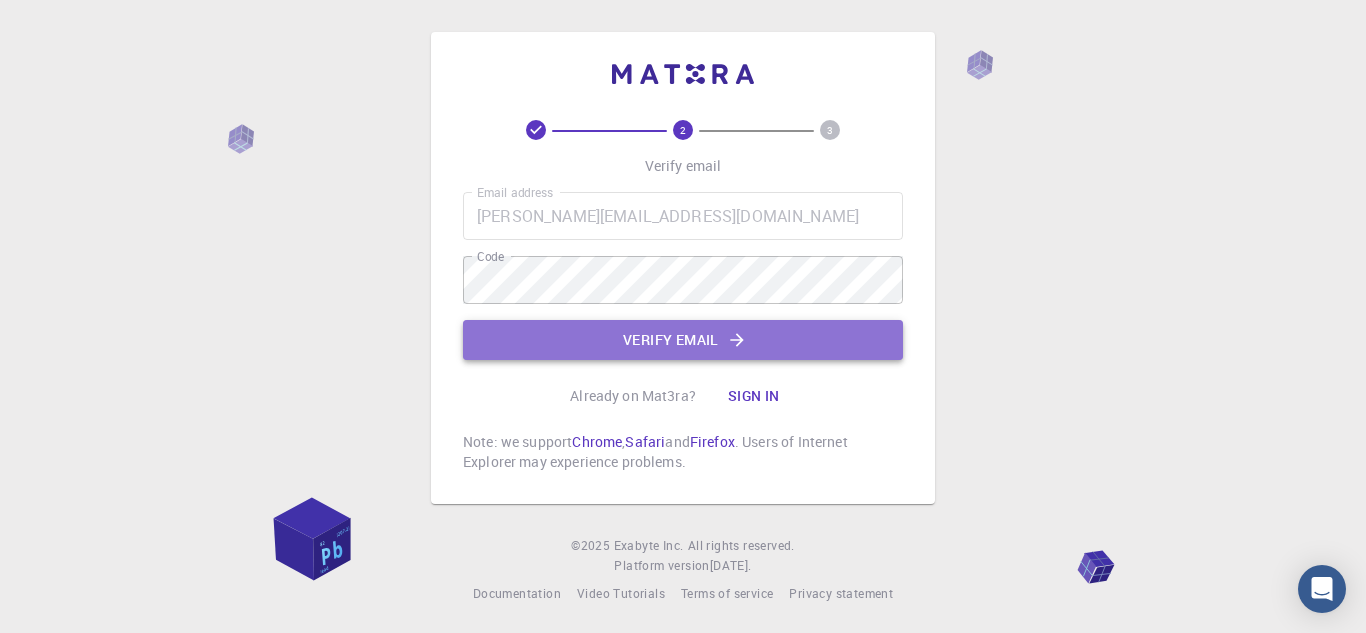 click on "Verify email" 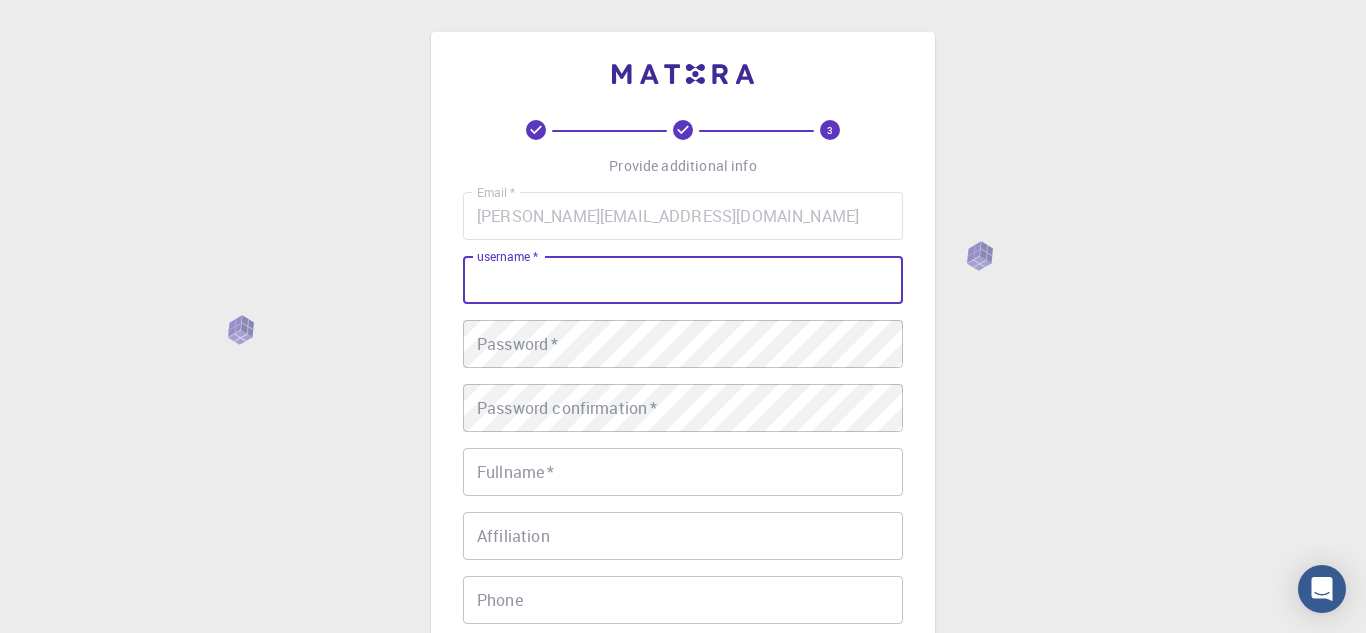 click on "username   *" at bounding box center (683, 280) 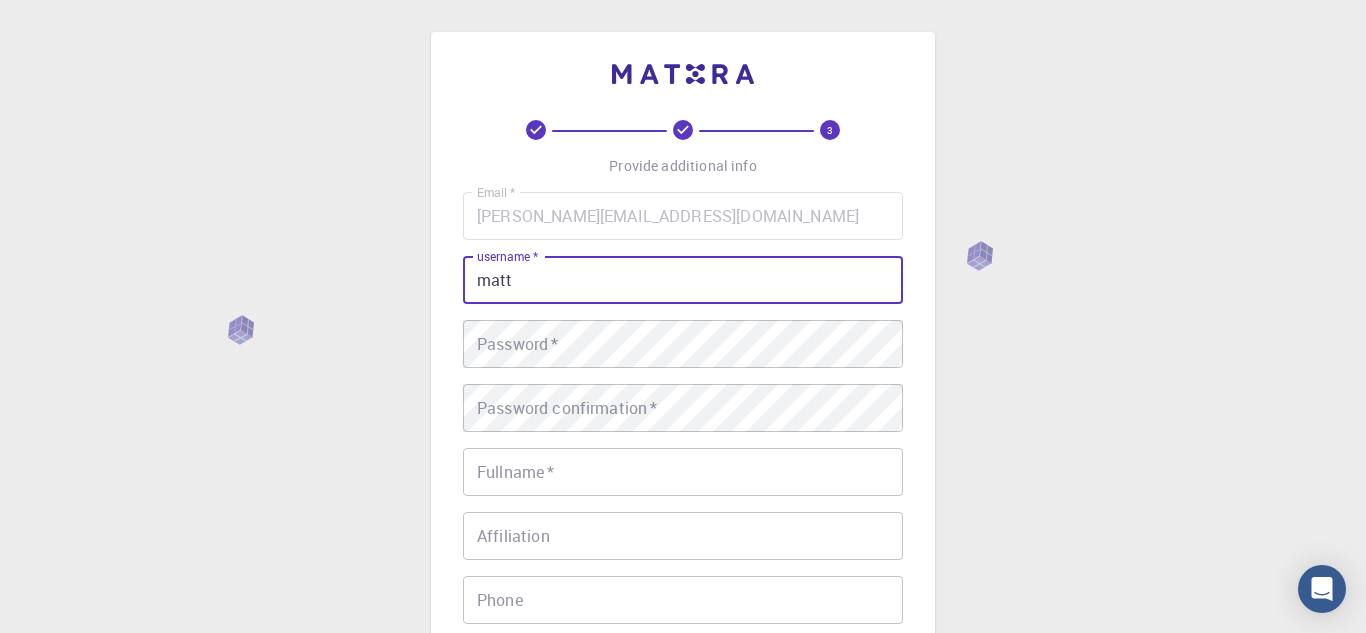 type on "matt" 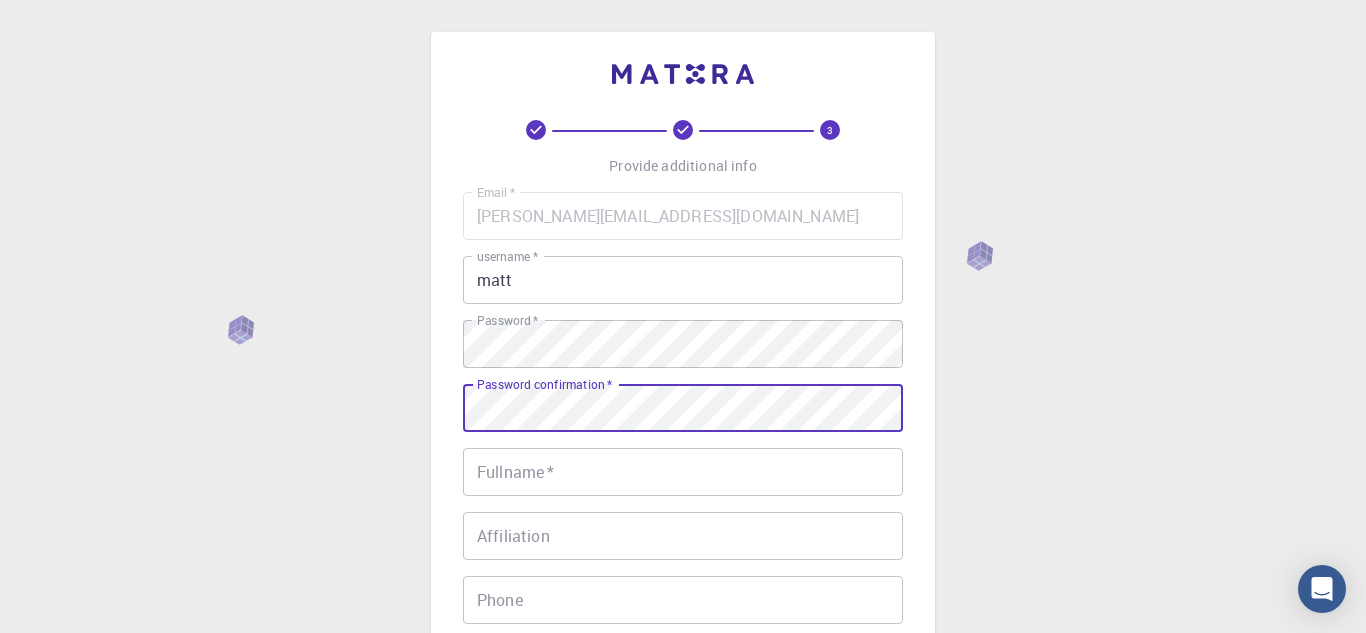 click on "Fullname   *" at bounding box center (683, 472) 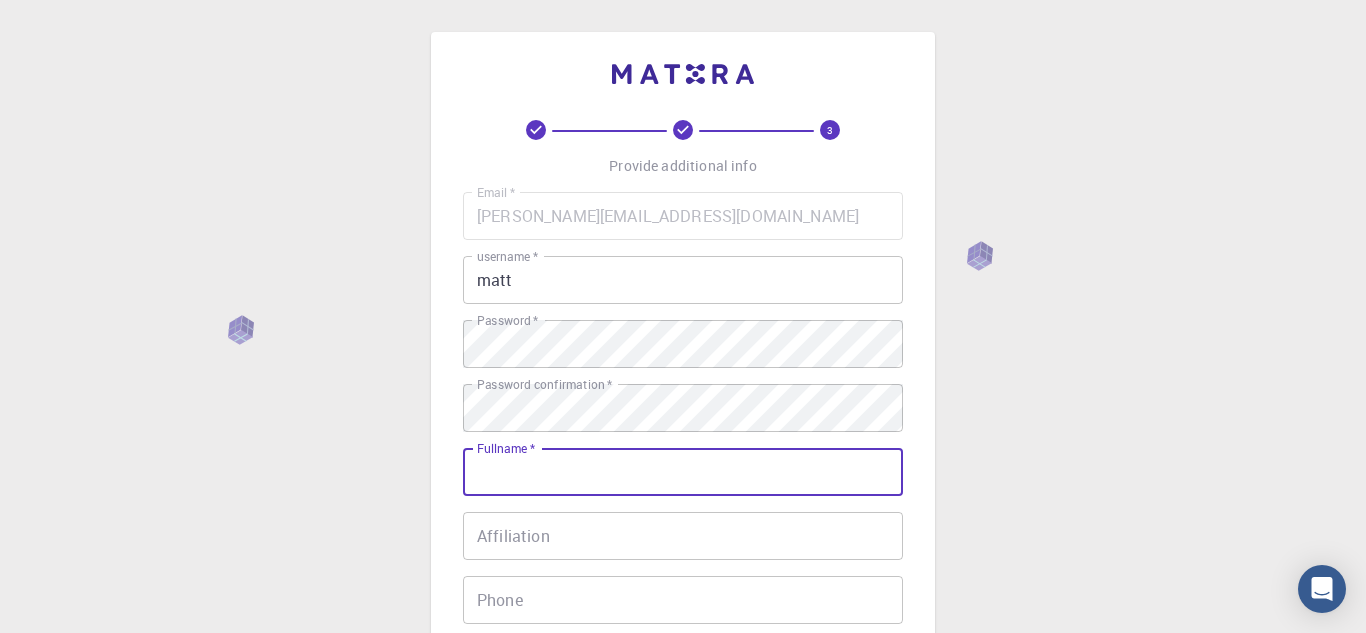 type on "[PERSON_NAME]" 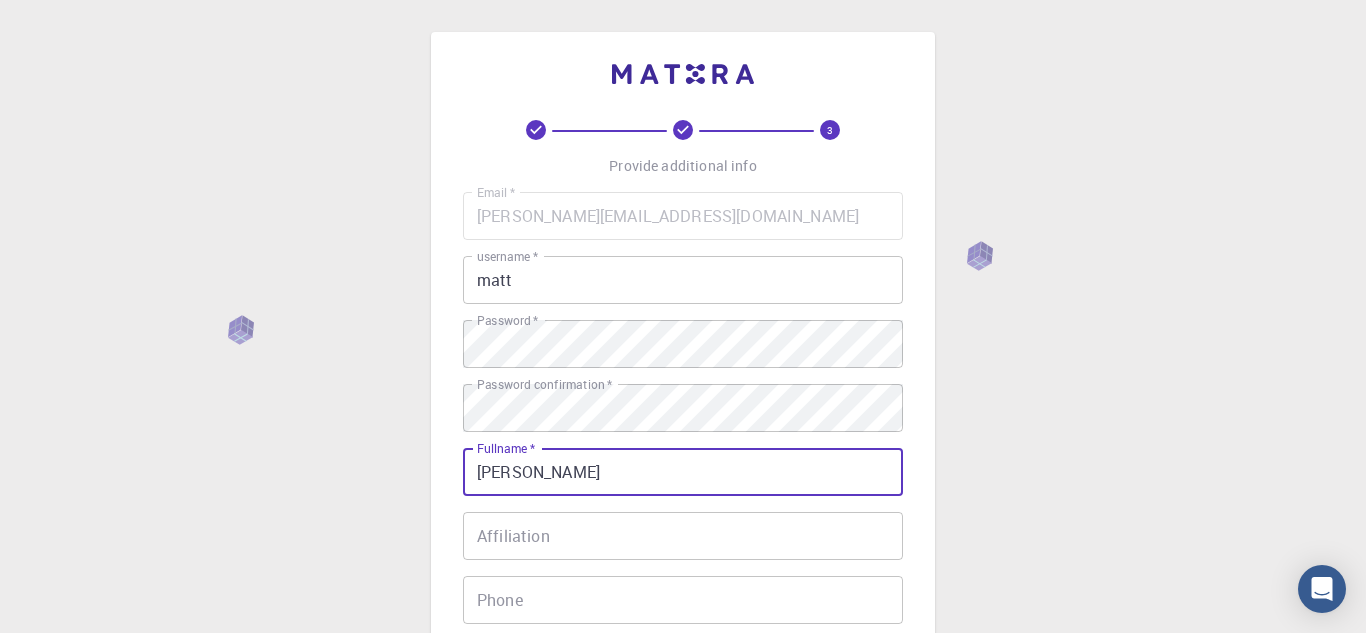 type on "7633479348" 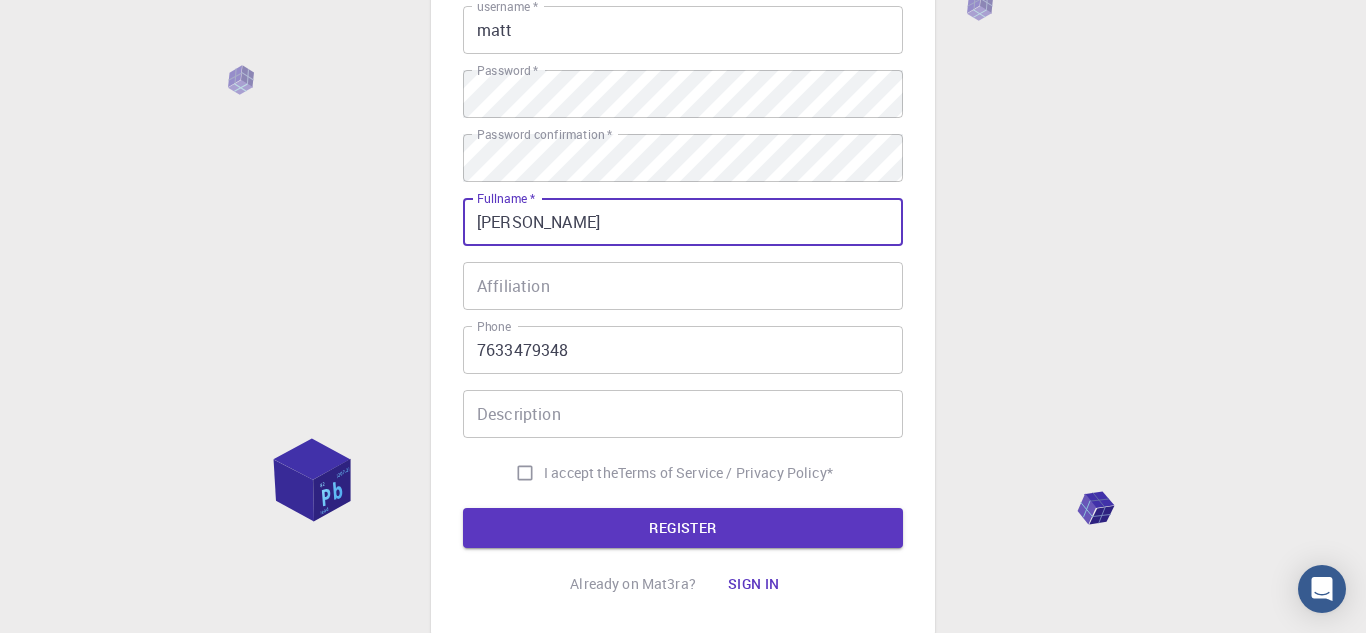scroll, scrollTop: 254, scrollLeft: 0, axis: vertical 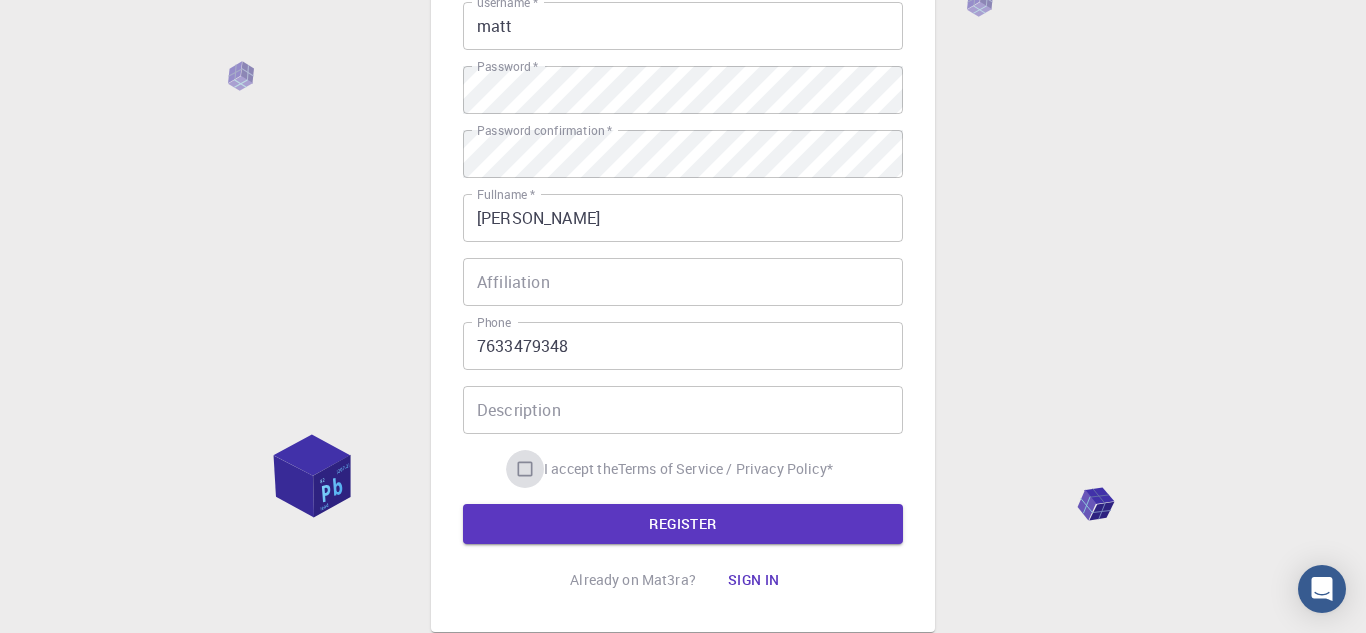 click on "I accept the  Terms of Service / Privacy Policy  *" at bounding box center (525, 469) 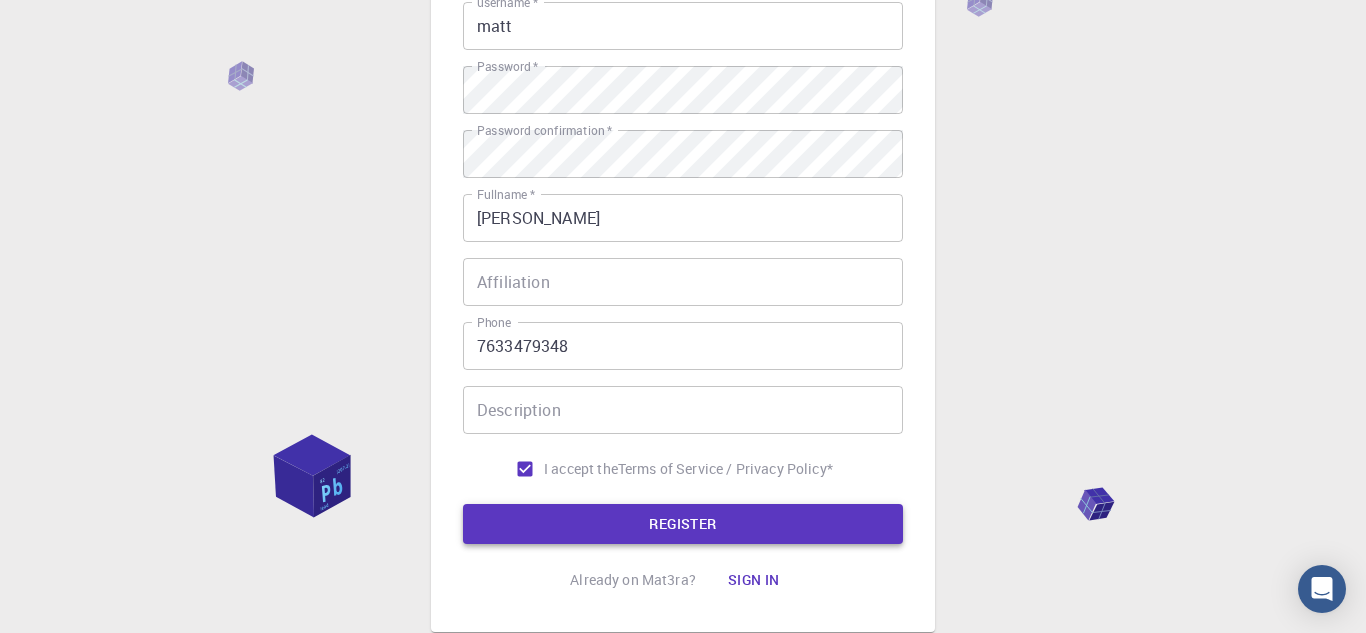 click on "REGISTER" at bounding box center [683, 524] 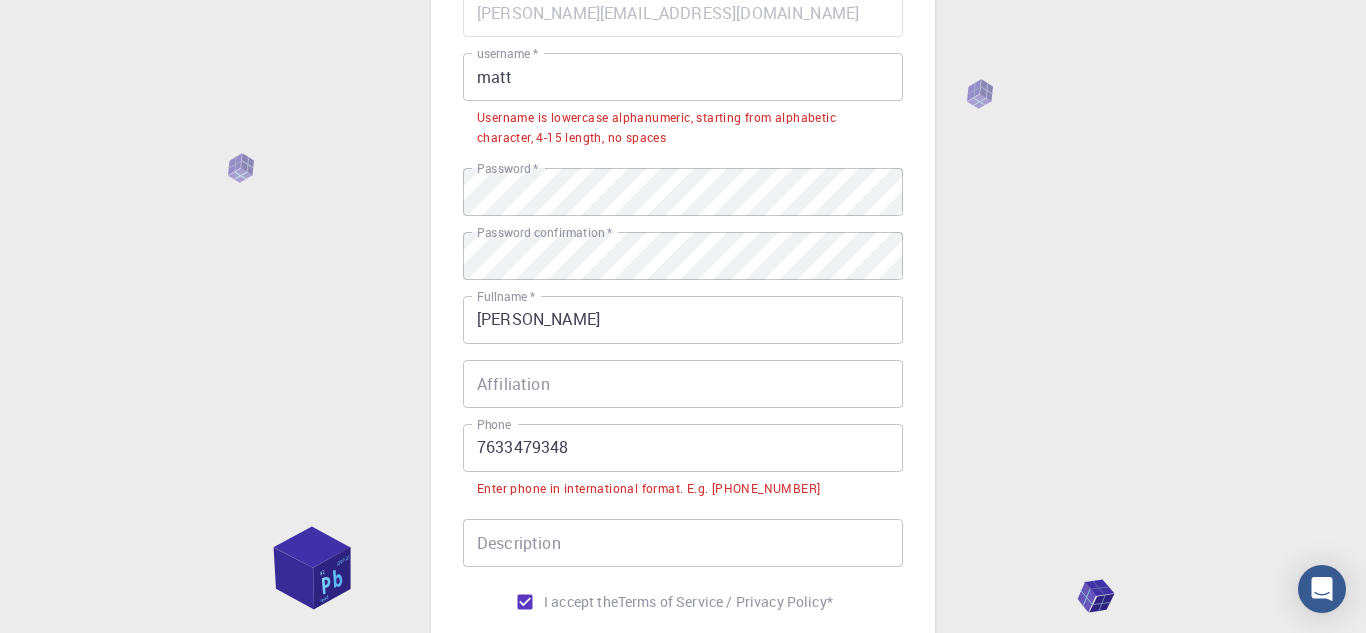 scroll, scrollTop: 198, scrollLeft: 0, axis: vertical 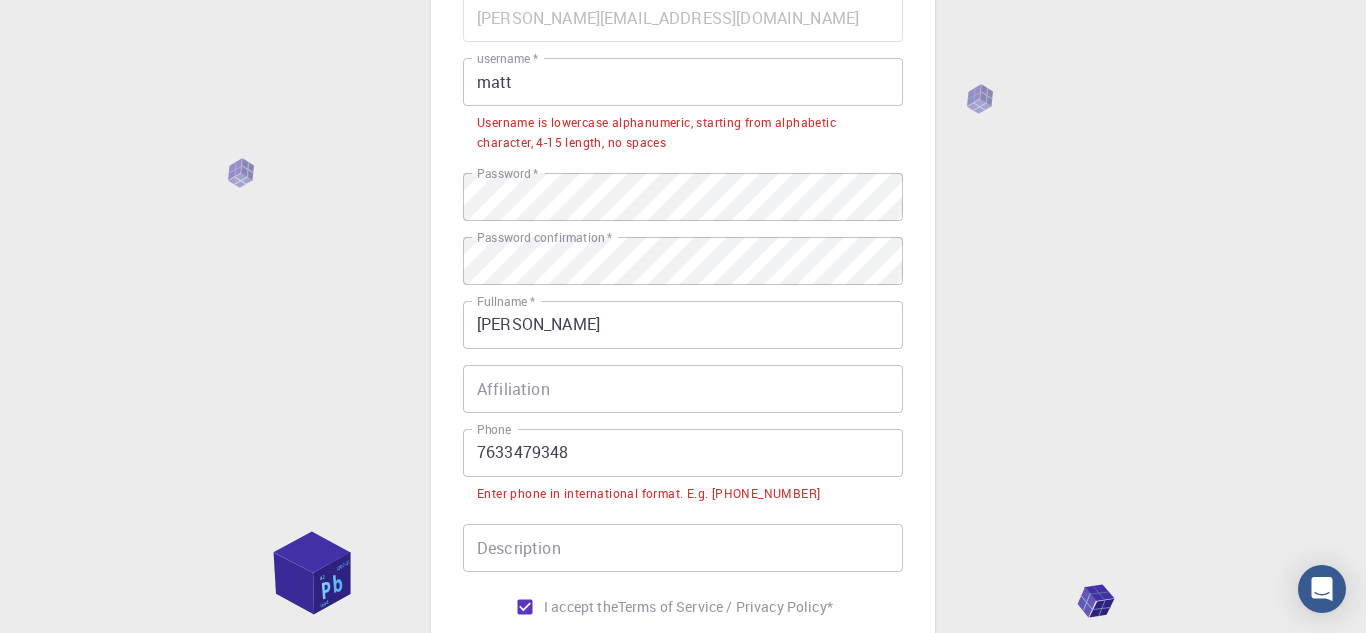 click on "matt" at bounding box center [683, 82] 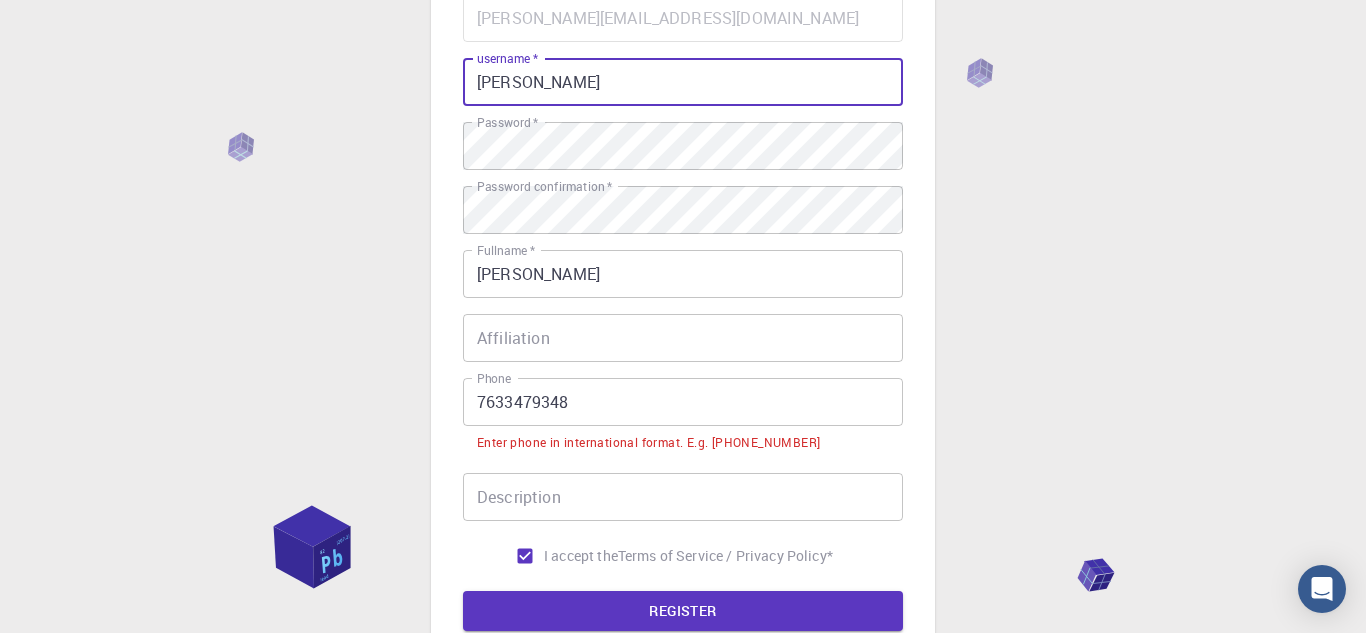 type on "[PERSON_NAME]" 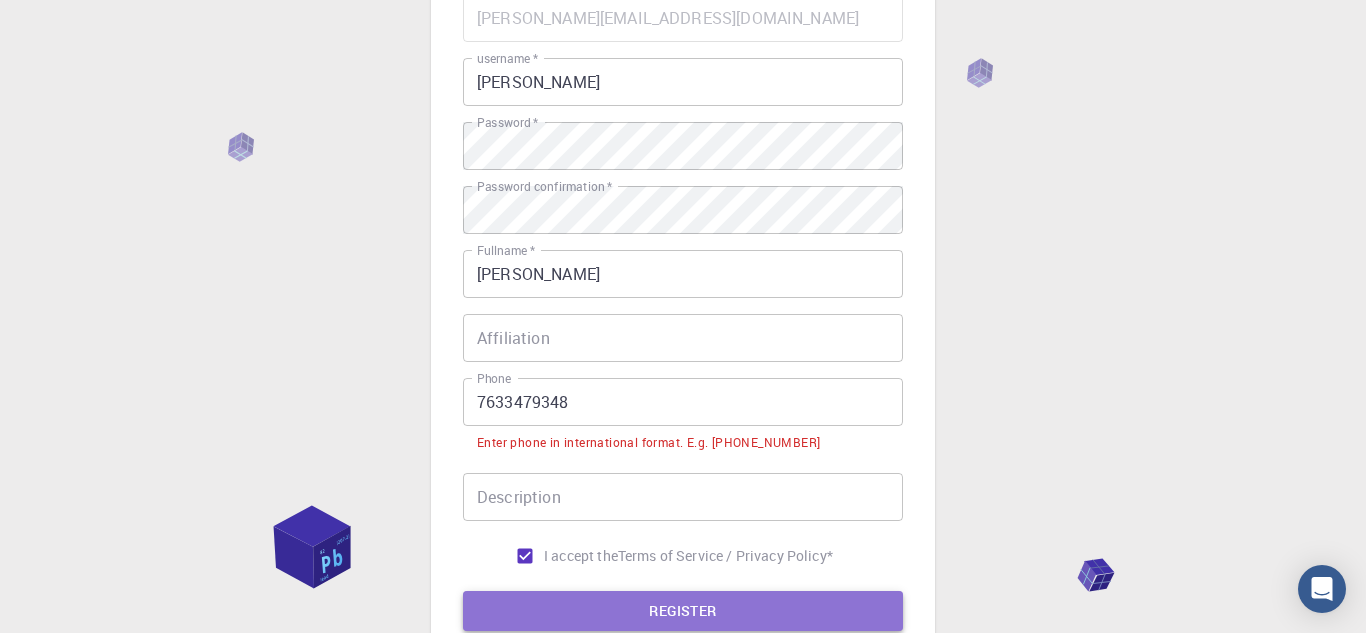 click on "REGISTER" at bounding box center [683, 611] 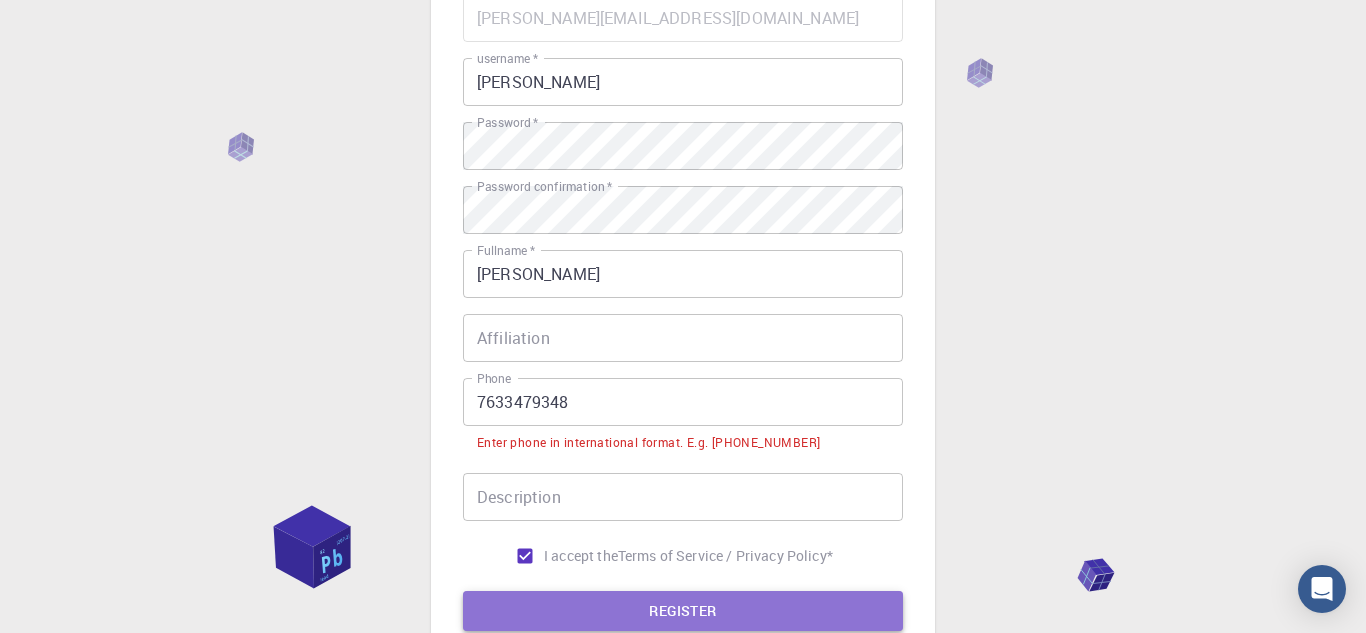 click on "REGISTER" at bounding box center [683, 611] 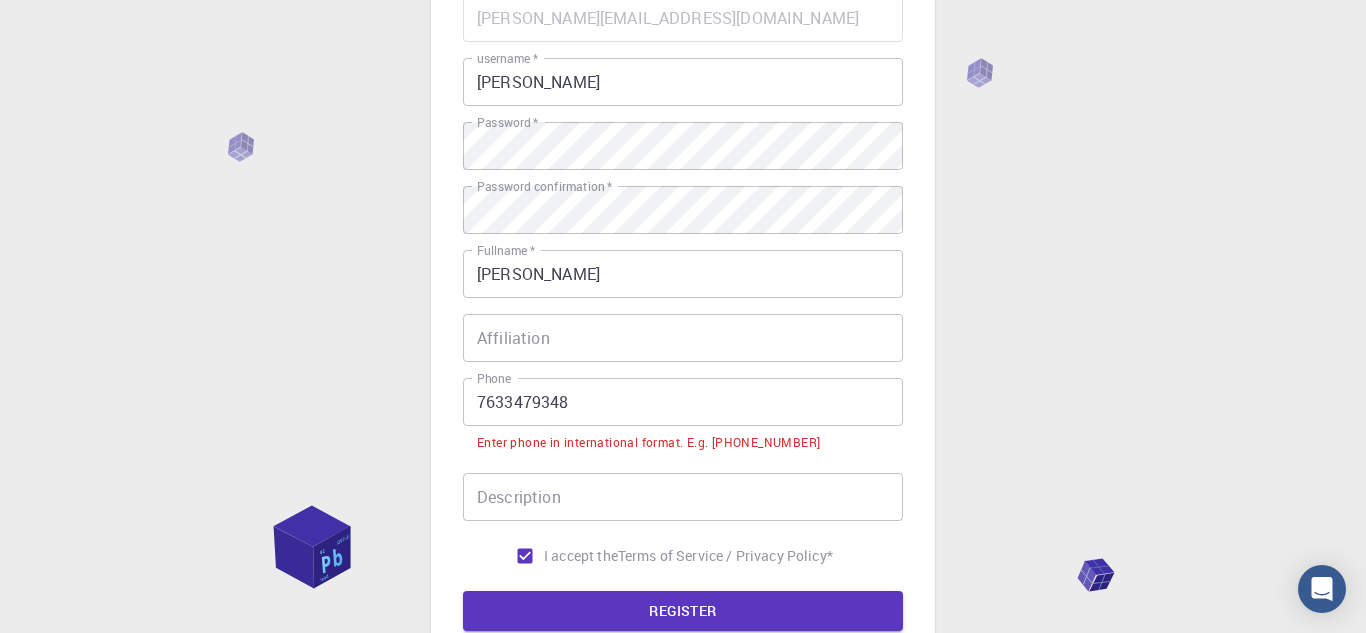 click on "7633479348" at bounding box center (683, 402) 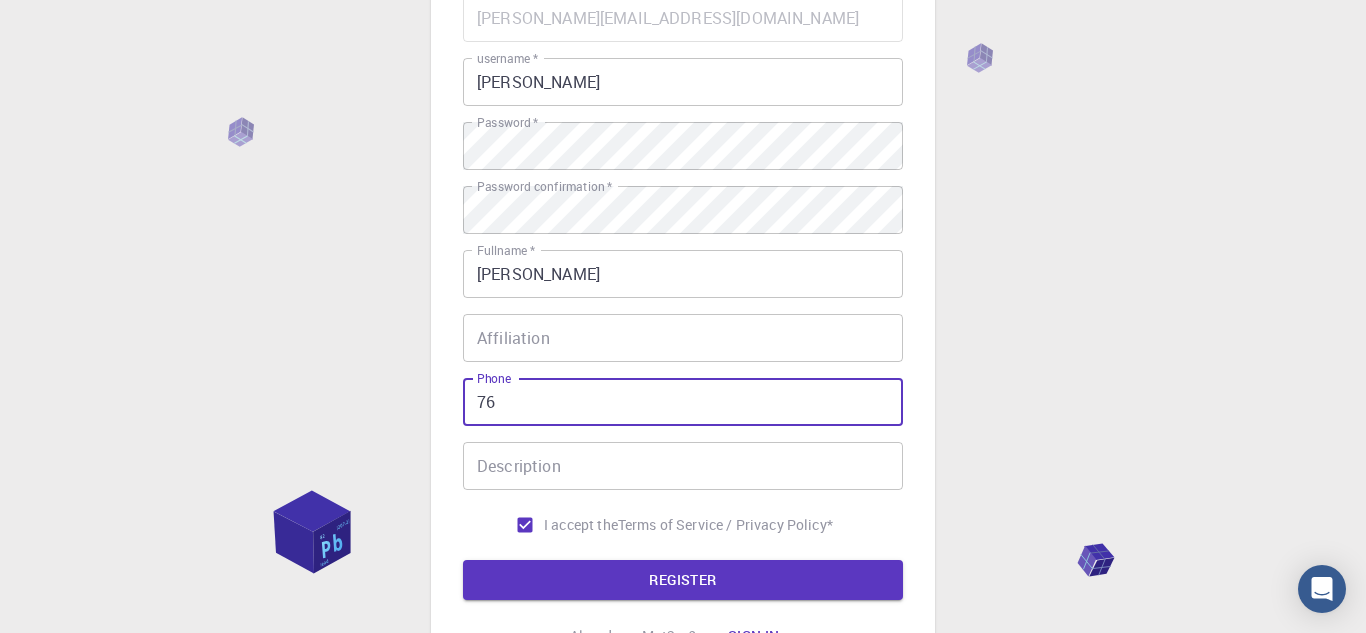 type on "7" 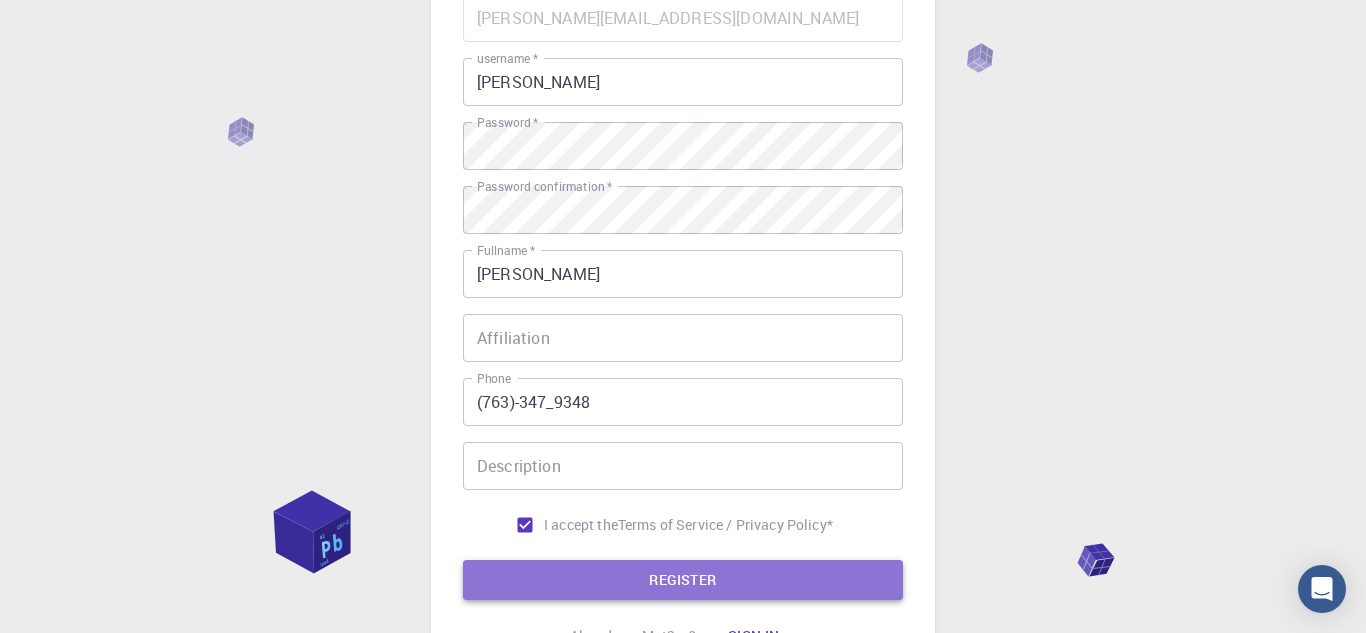 click on "REGISTER" at bounding box center (683, 580) 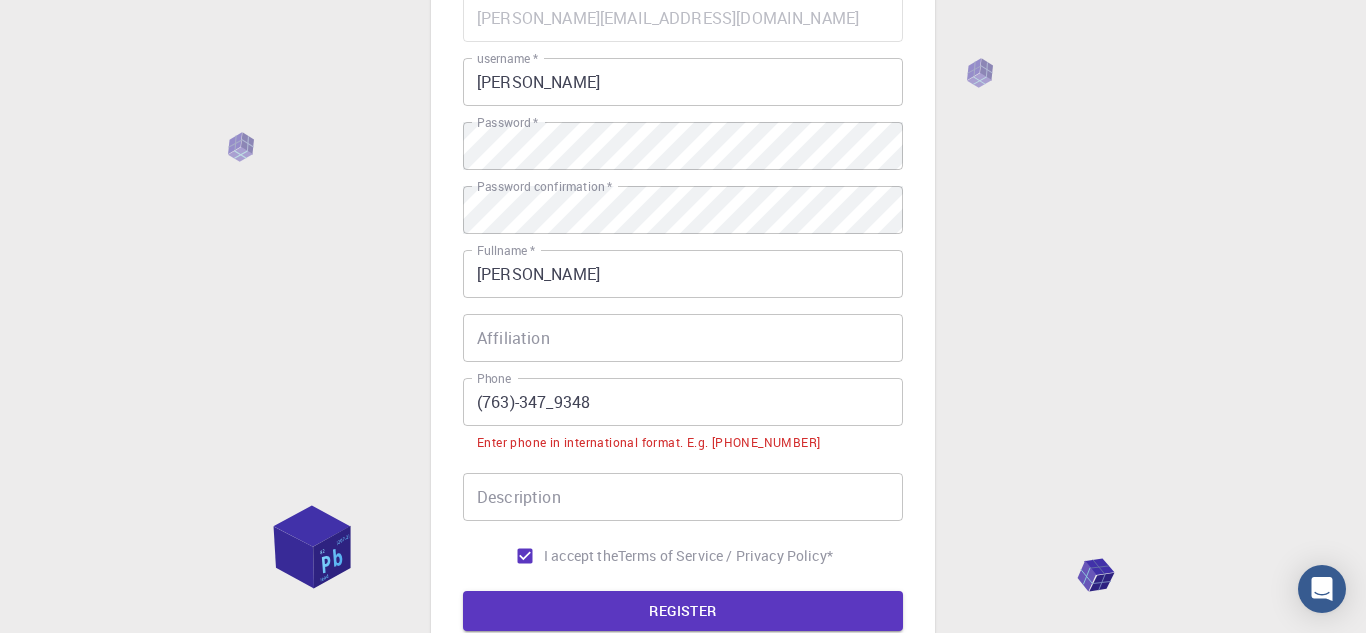click on "(763)-347_9348" at bounding box center [683, 402] 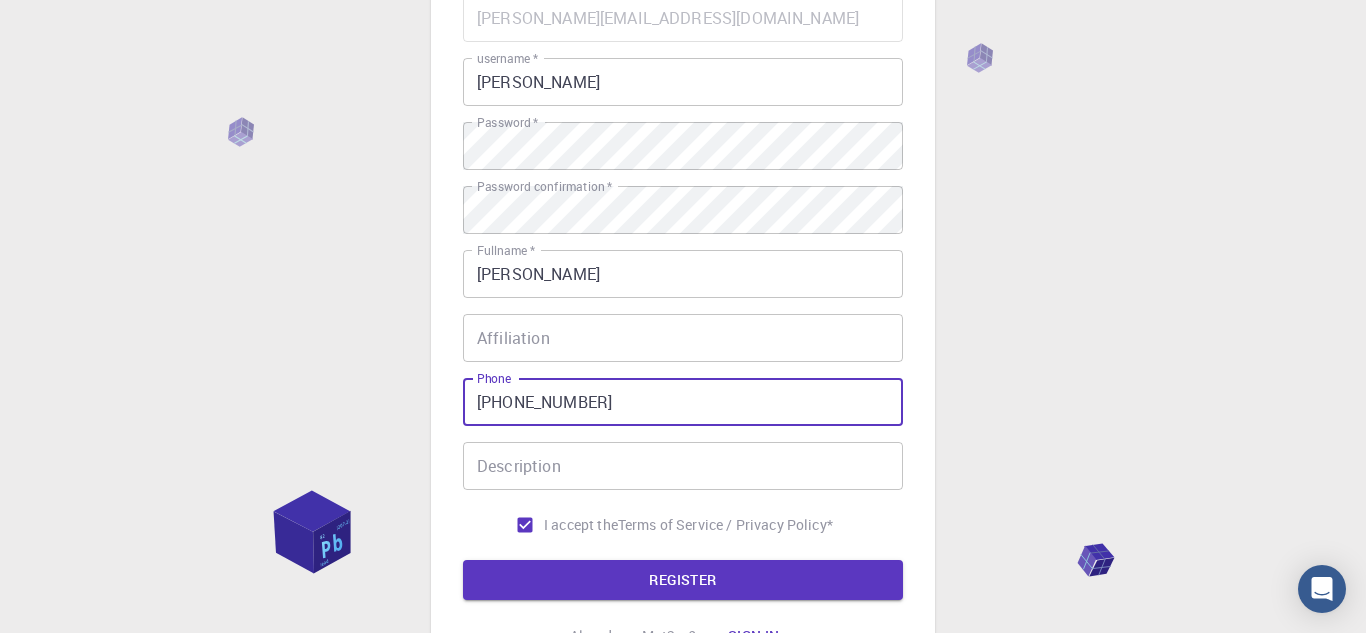 click on "[PHONE_NUMBER]" at bounding box center [683, 402] 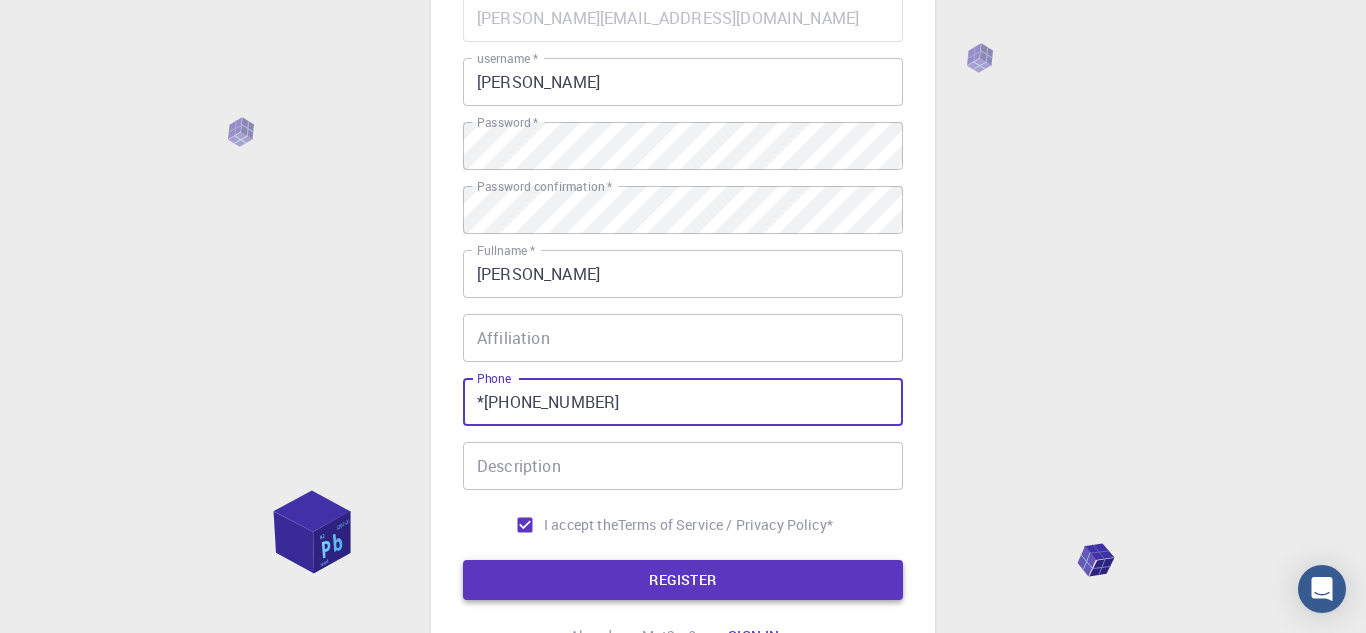type on "*[PHONE_NUMBER]" 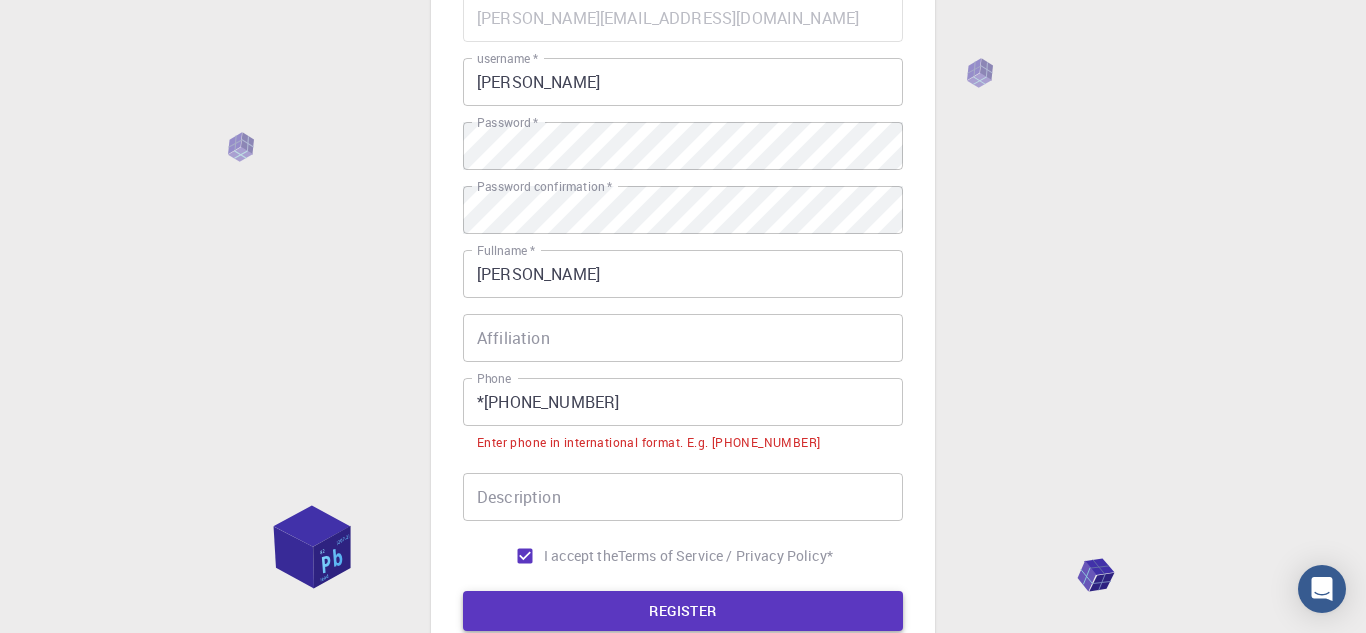 type 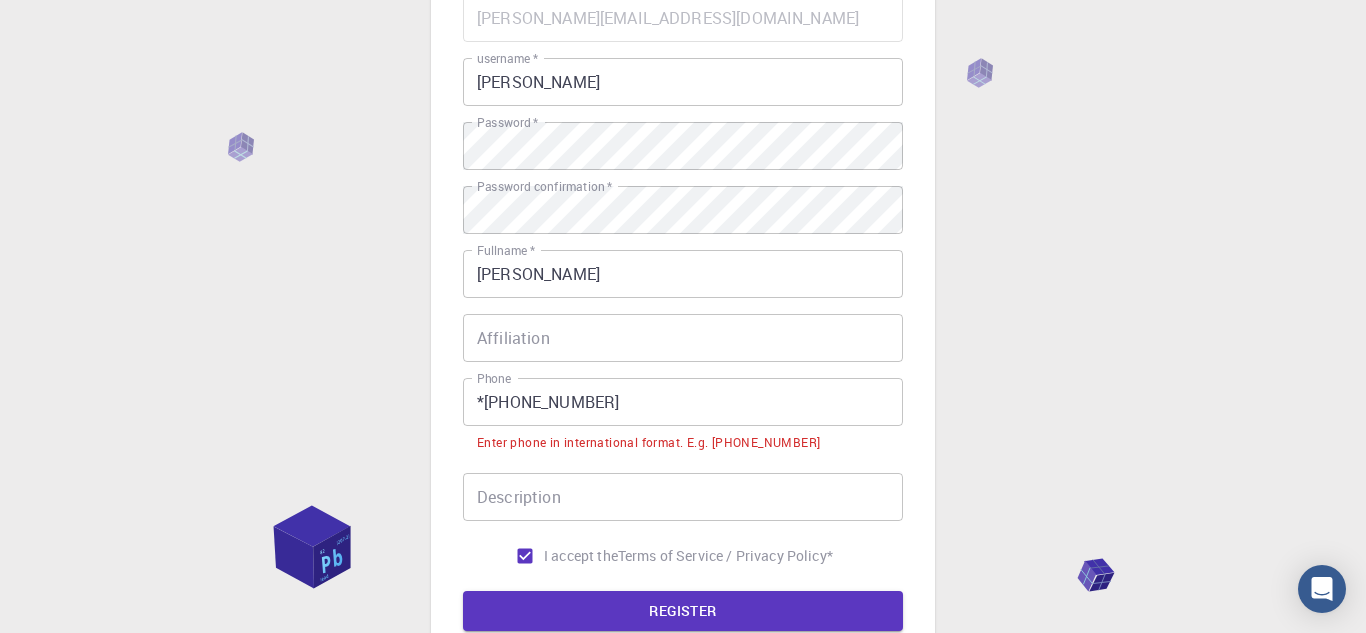 click on "*[PHONE_NUMBER]" at bounding box center [683, 402] 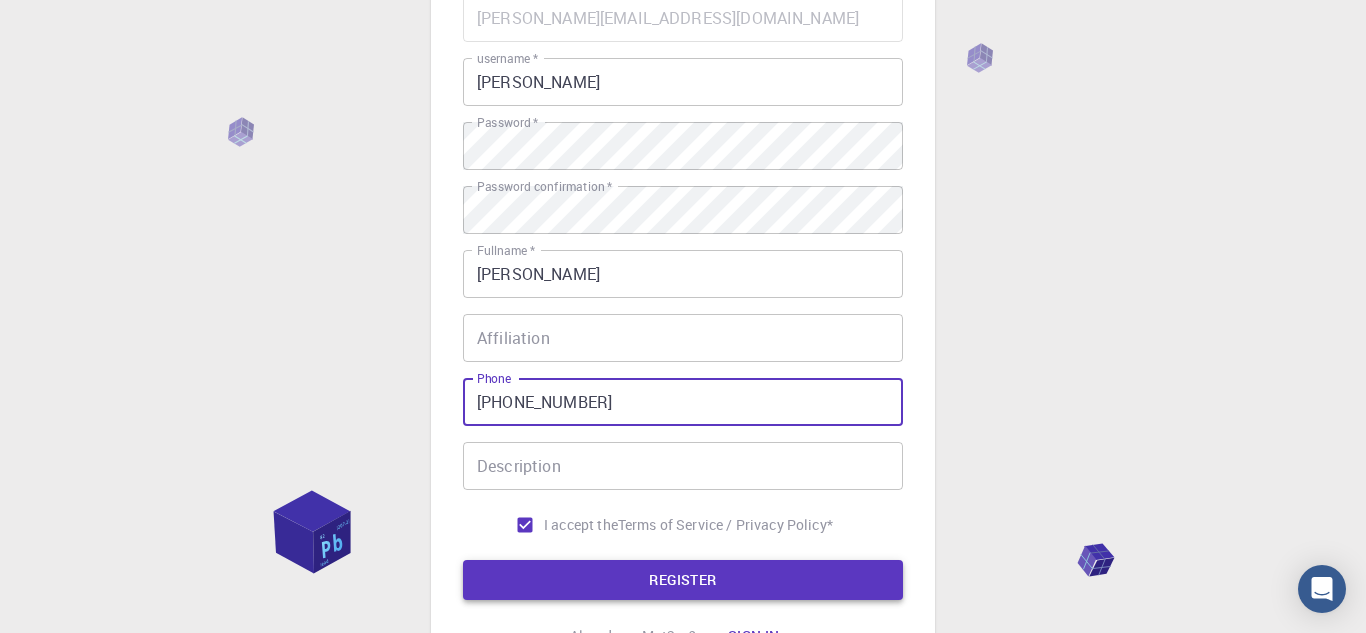 click on "REGISTER" at bounding box center [683, 580] 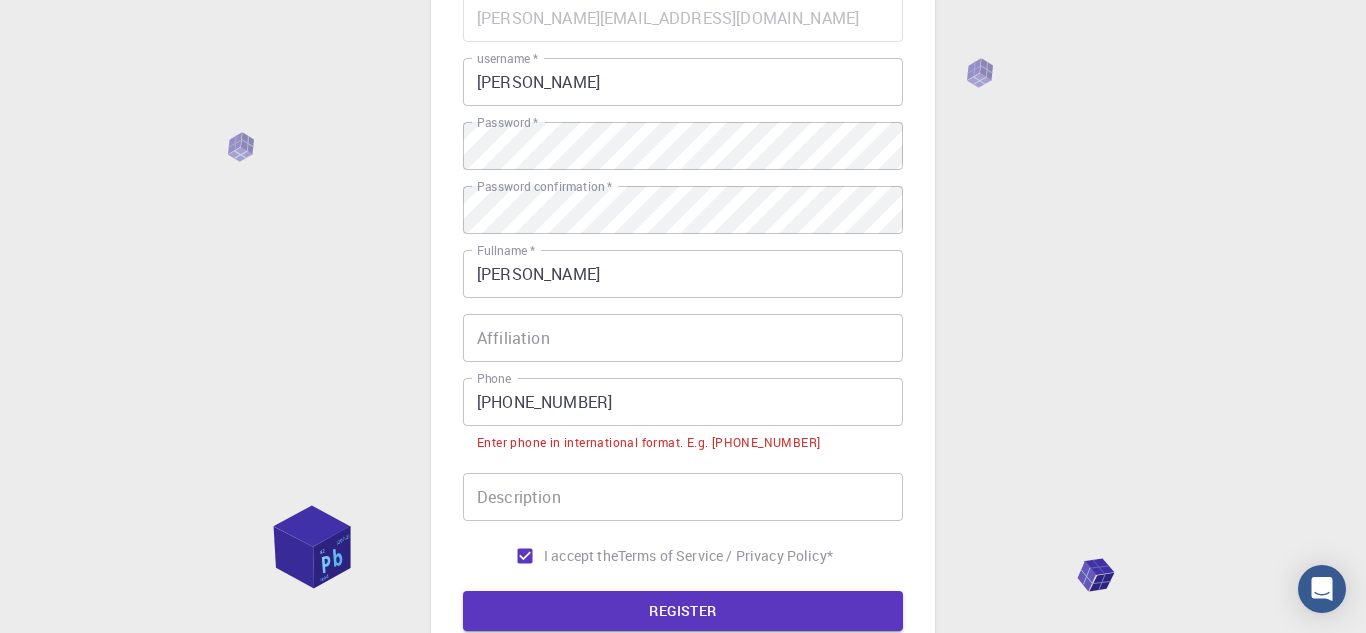 click on "[PHONE_NUMBER]" at bounding box center [683, 402] 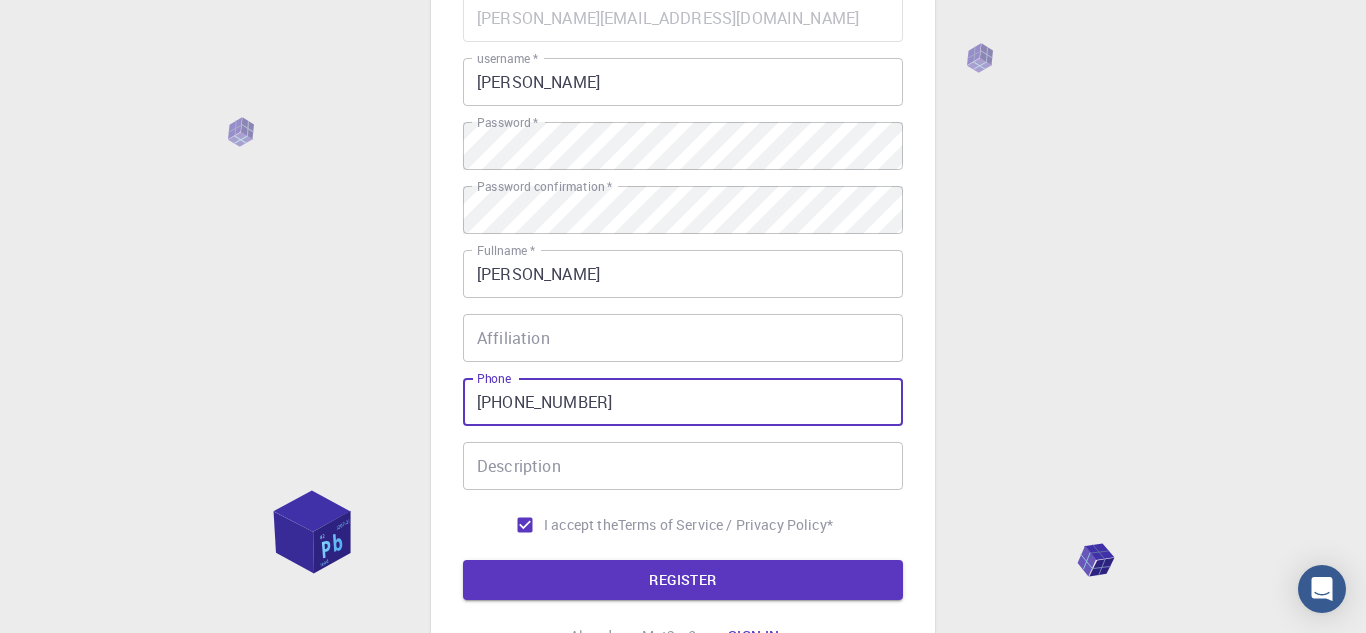 click on "[PHONE_NUMBER]" at bounding box center (683, 402) 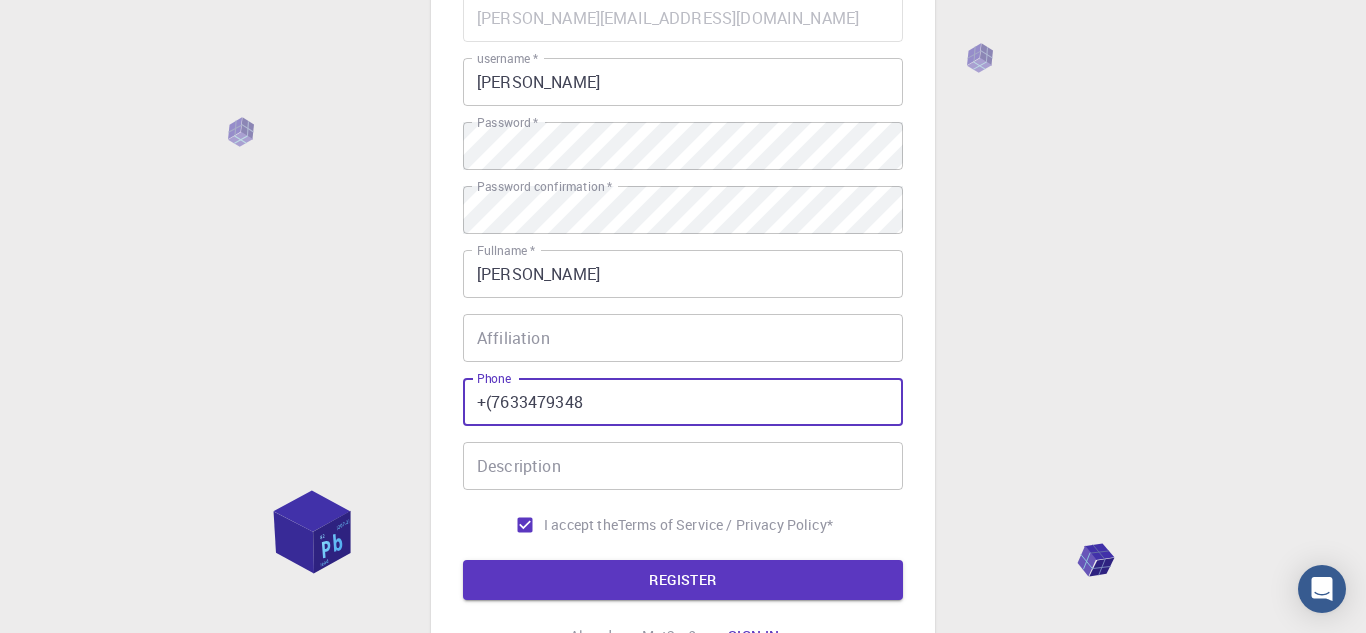 click on "+(7633479348" at bounding box center (683, 402) 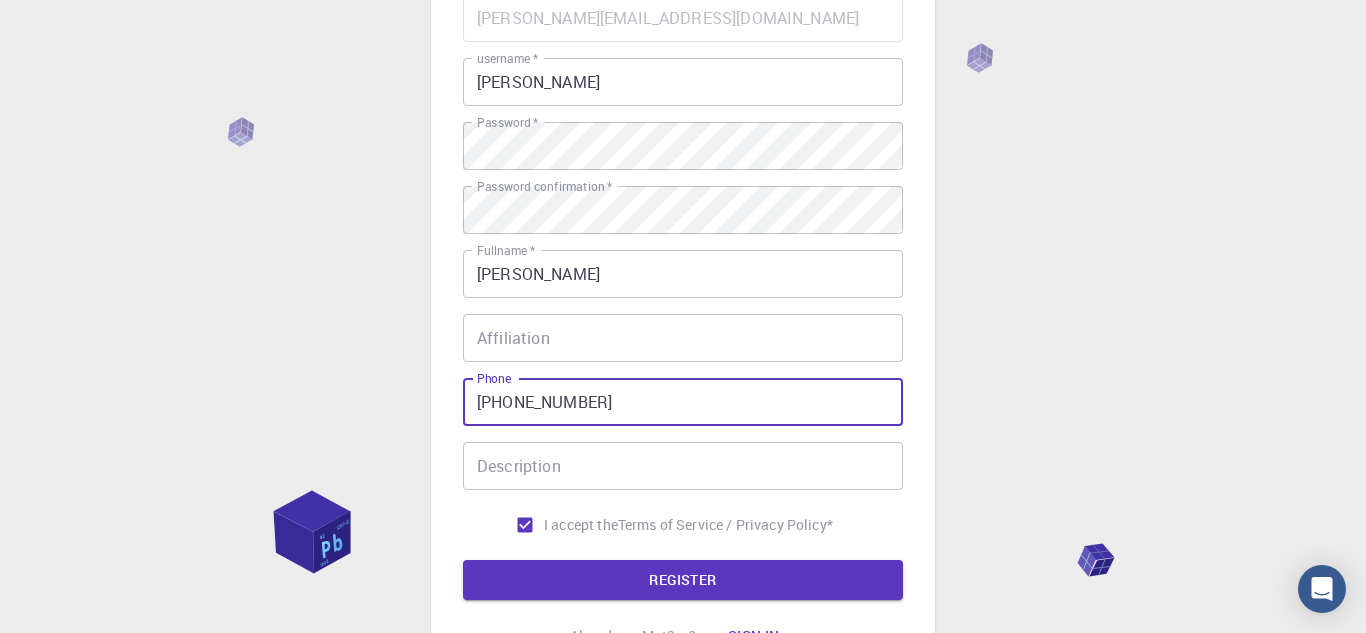 type on "[PHONE_NUMBER]" 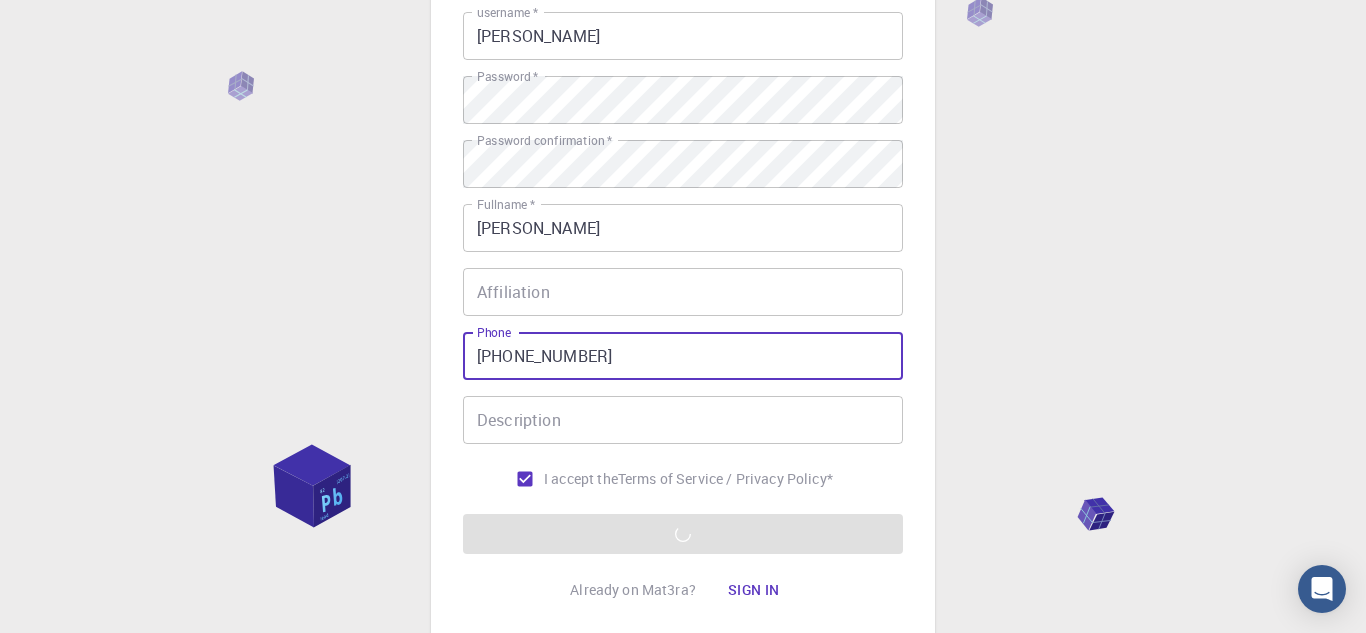 scroll, scrollTop: 252, scrollLeft: 0, axis: vertical 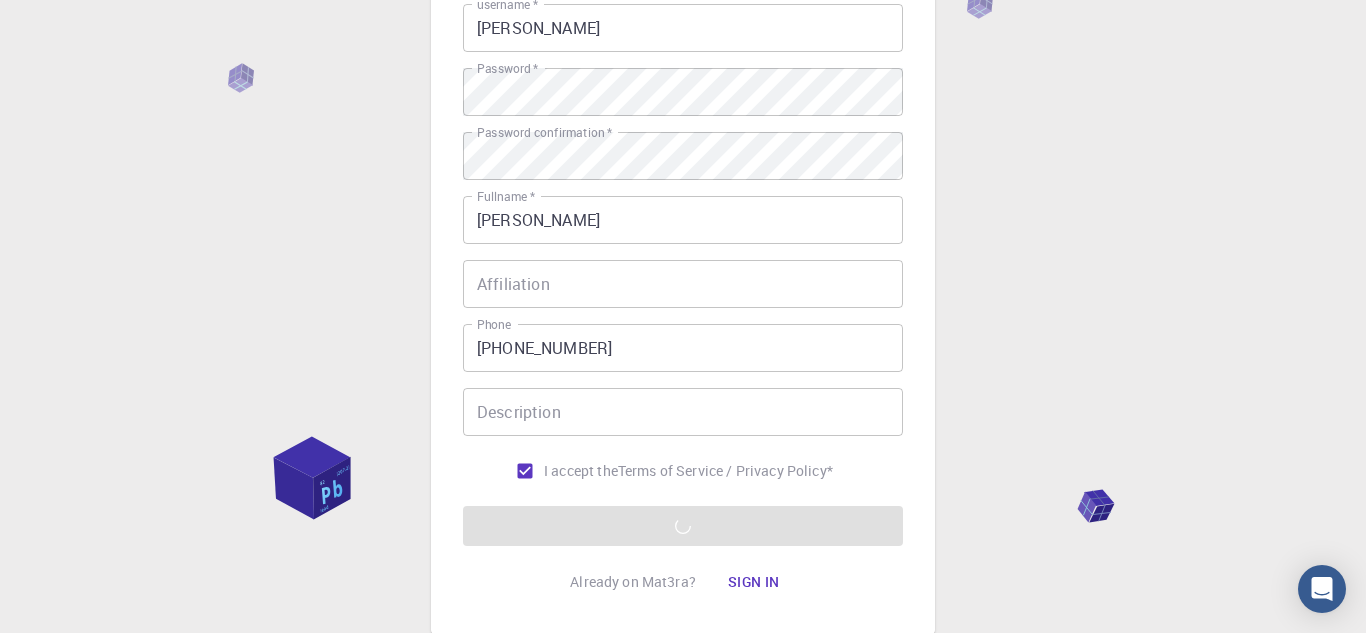 click on "Email   * [PERSON_NAME][EMAIL_ADDRESS][DOMAIN_NAME] Email   * username   * matthias username   * Password   * Password   * Password confirmation   * Password confirmation   * Fullname   * [PERSON_NAME] Fullname   * Affiliation Affiliation Phone [PHONE_NUMBER] Phone Description Description I accept the  Terms of Service / Privacy Policy  * REGISTER" at bounding box center [683, 243] 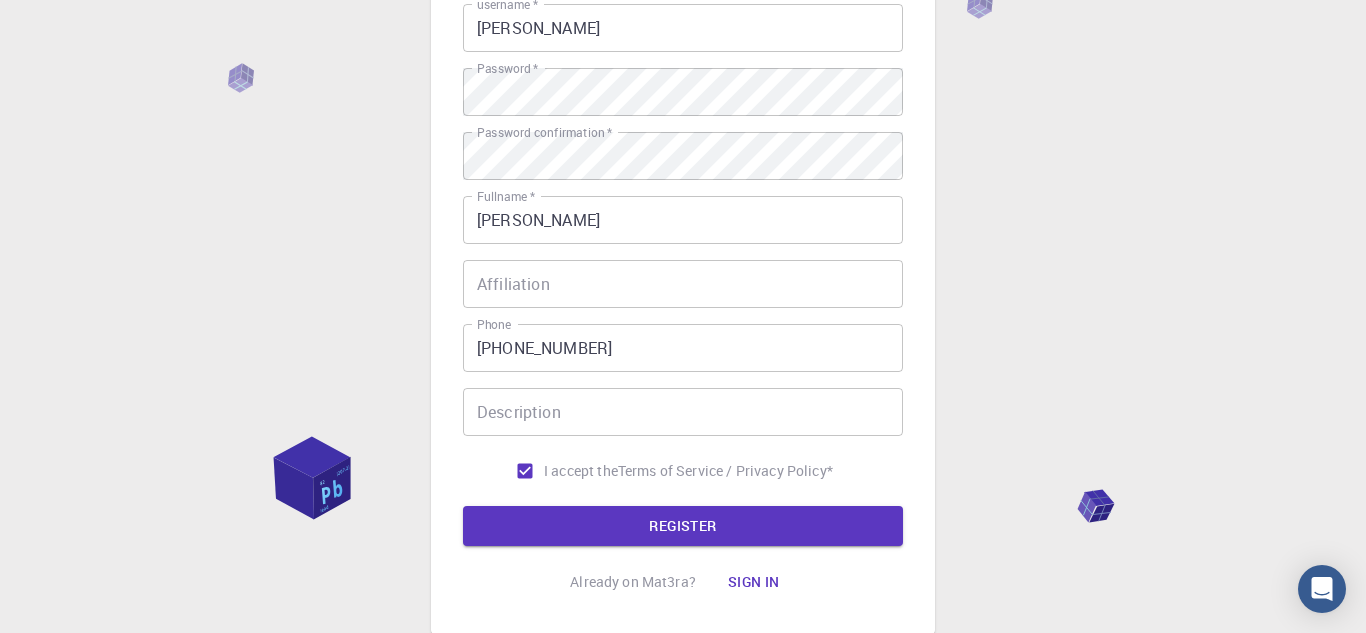 click on "3 Provide additional info Email   * [PERSON_NAME][EMAIL_ADDRESS][DOMAIN_NAME] Email   * username   * matthias username   * Password   * Password   * Password confirmation   * Password confirmation   * Fullname   * [PERSON_NAME] Fullname   * Affiliation Affiliation Phone [PHONE_NUMBER] Phone Description Description I accept the  Terms of Service / Privacy Policy  * REGISTER Already on Mat3ra? Sign in ©  2025   Exabyte Inc.   All rights reserved. Platform version  [DATE] . Documentation Video Tutorials Terms of service Privacy statement" at bounding box center (683, 257) 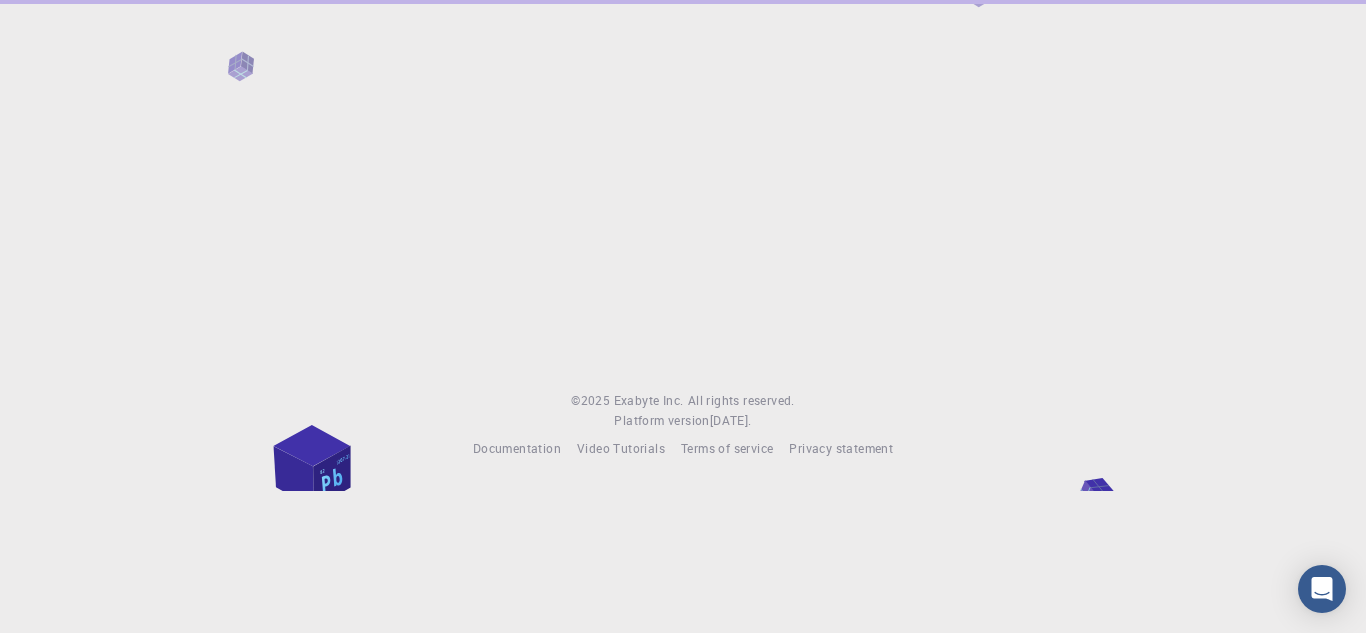 scroll, scrollTop: 0, scrollLeft: 0, axis: both 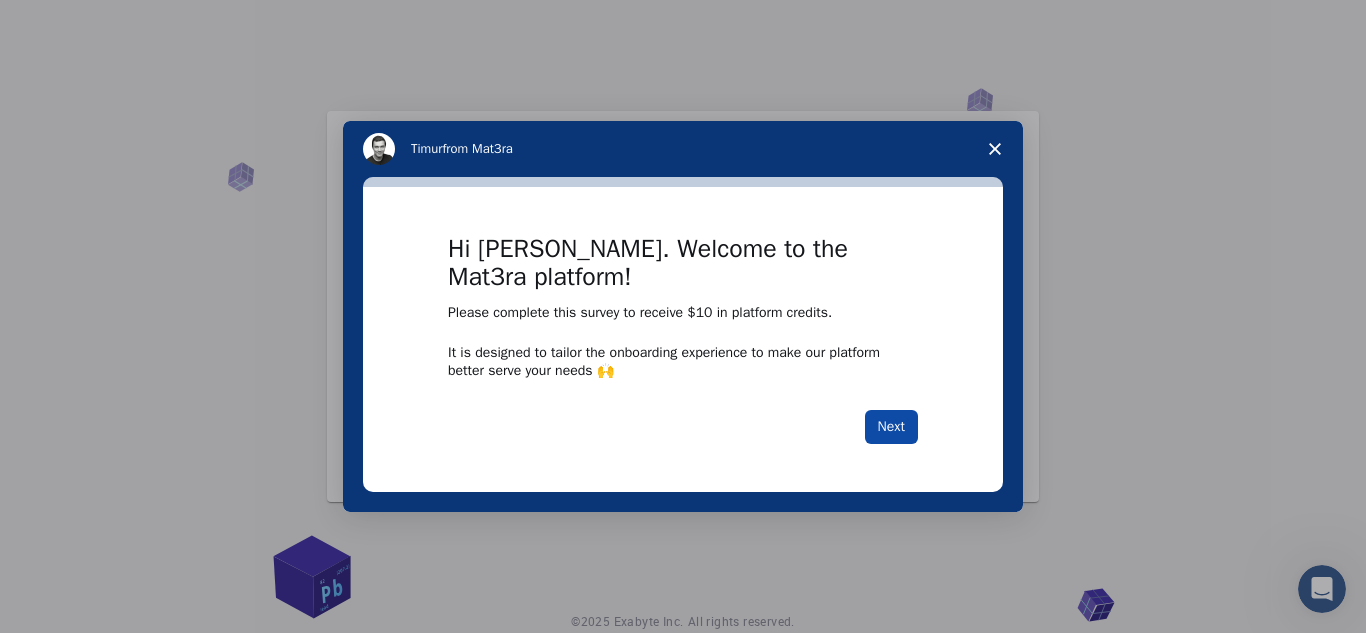 click on "Next" at bounding box center [891, 427] 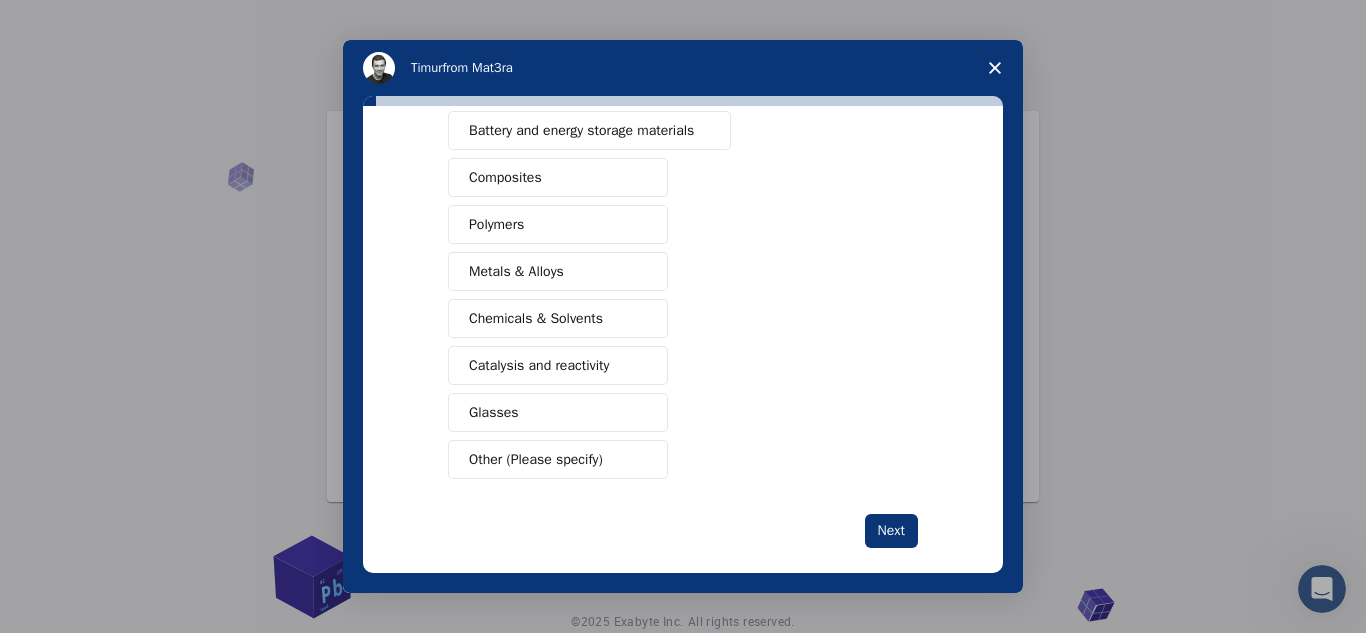 scroll, scrollTop: 332, scrollLeft: 0, axis: vertical 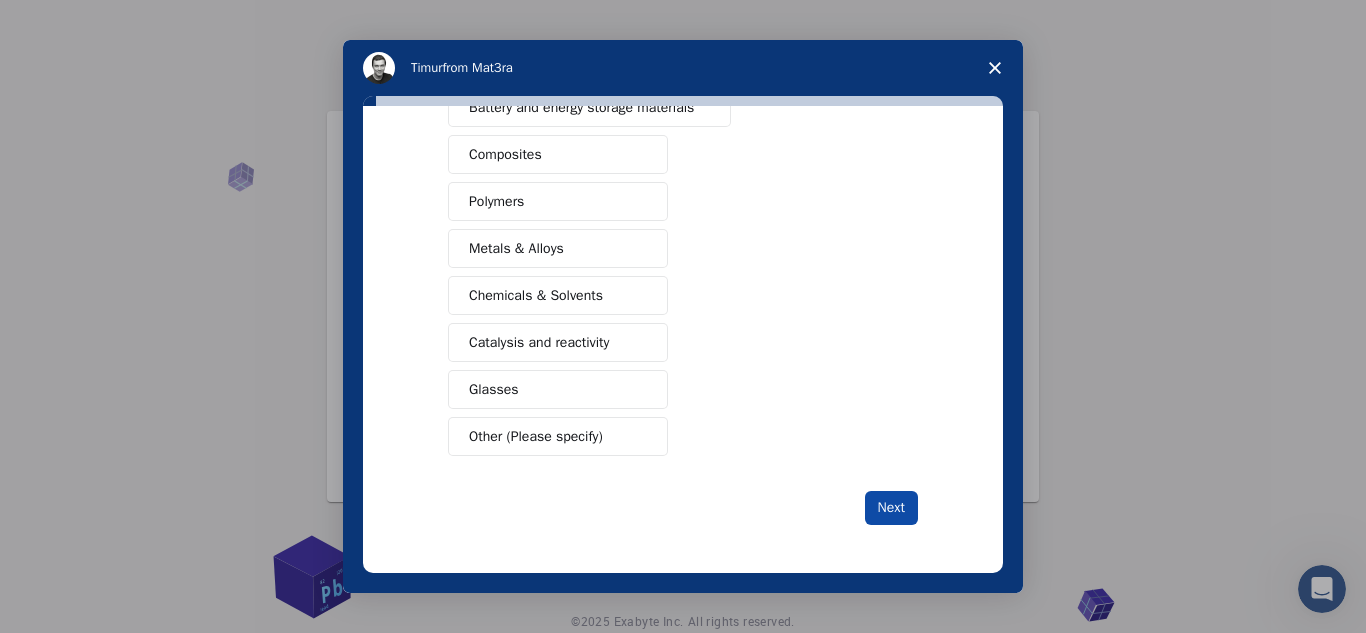click on "Next" at bounding box center (891, 508) 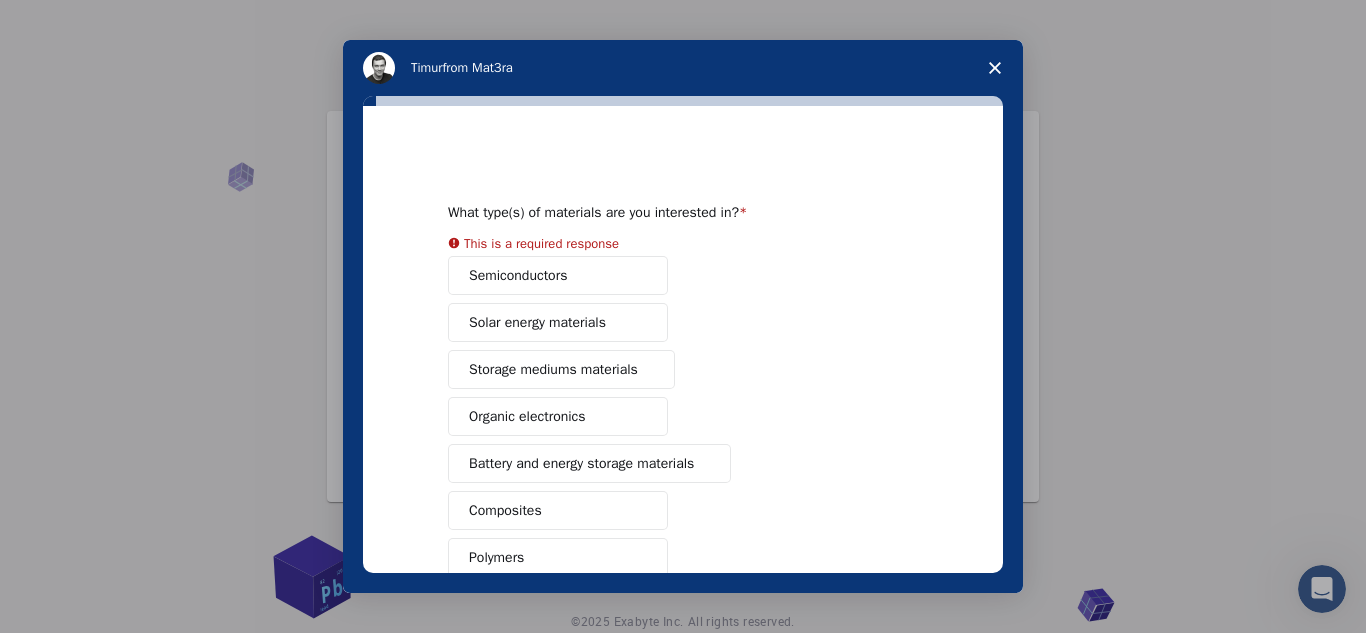 click on "Semiconductors Solar energy materials Storage mediums materials Organic electronics Battery and energy storage materials Composites Polymers Metals & Alloys Chemicals & Solvents Catalysis and reactivity Glasses Other (Please specify)" at bounding box center [683, 534] 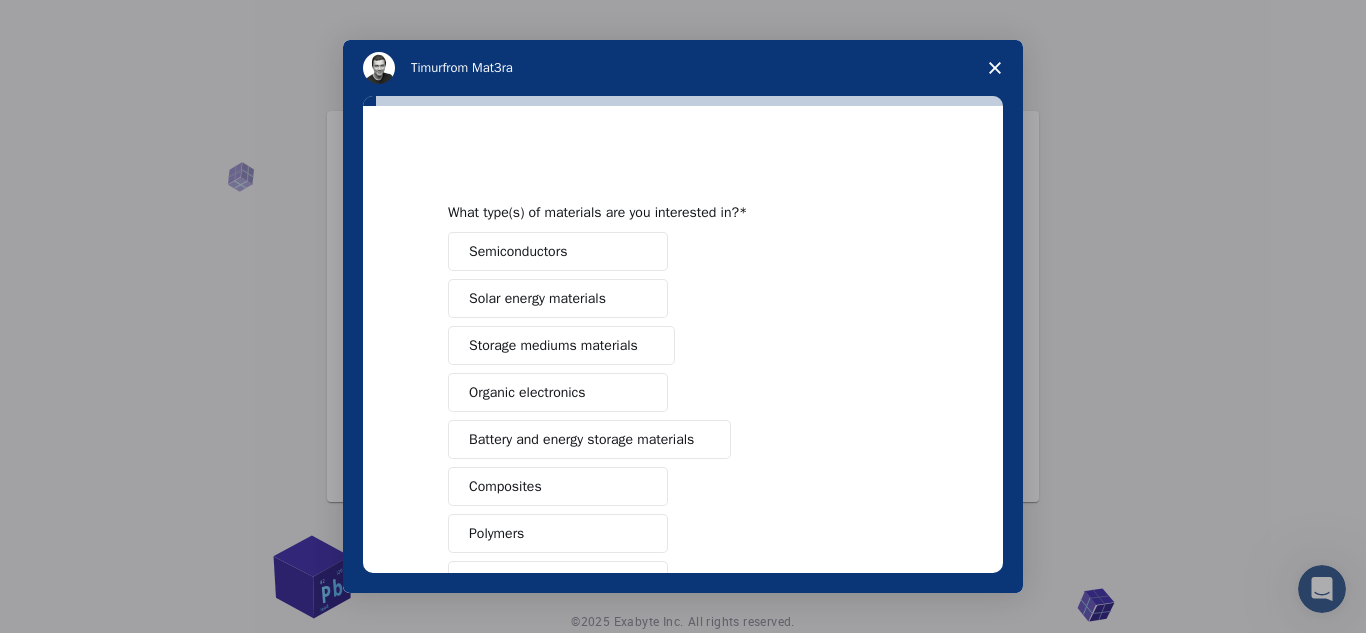 scroll, scrollTop: 332, scrollLeft: 0, axis: vertical 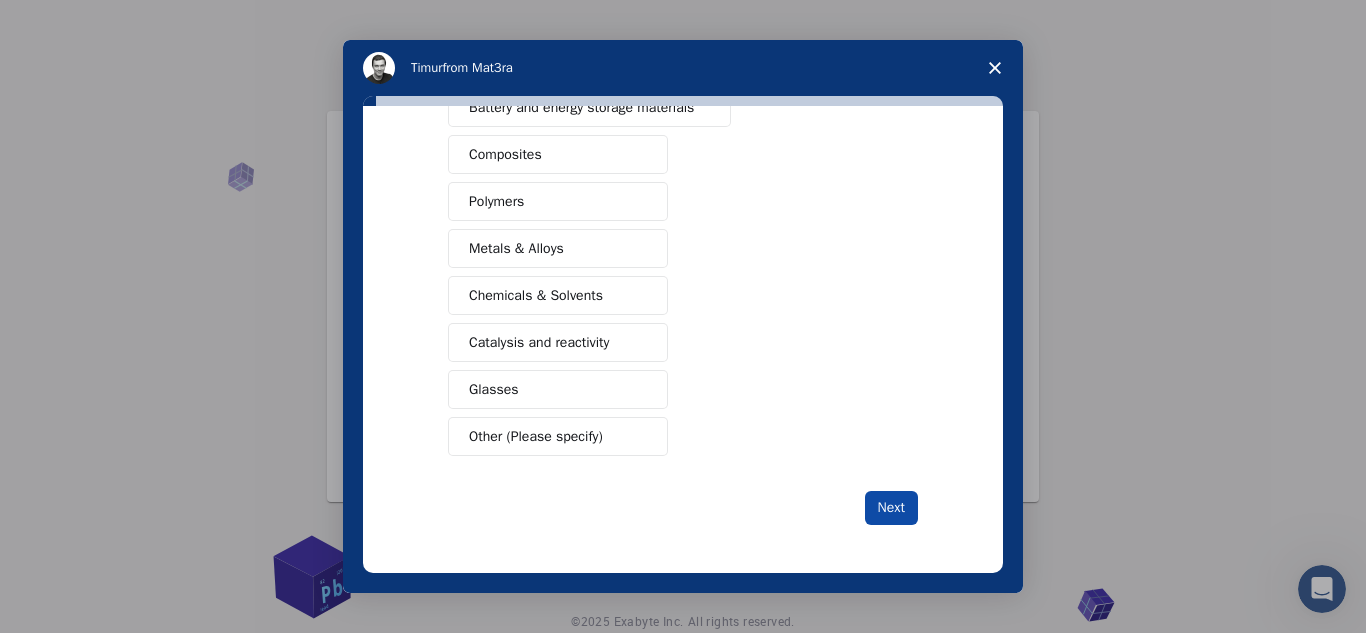 click on "Next" at bounding box center [891, 508] 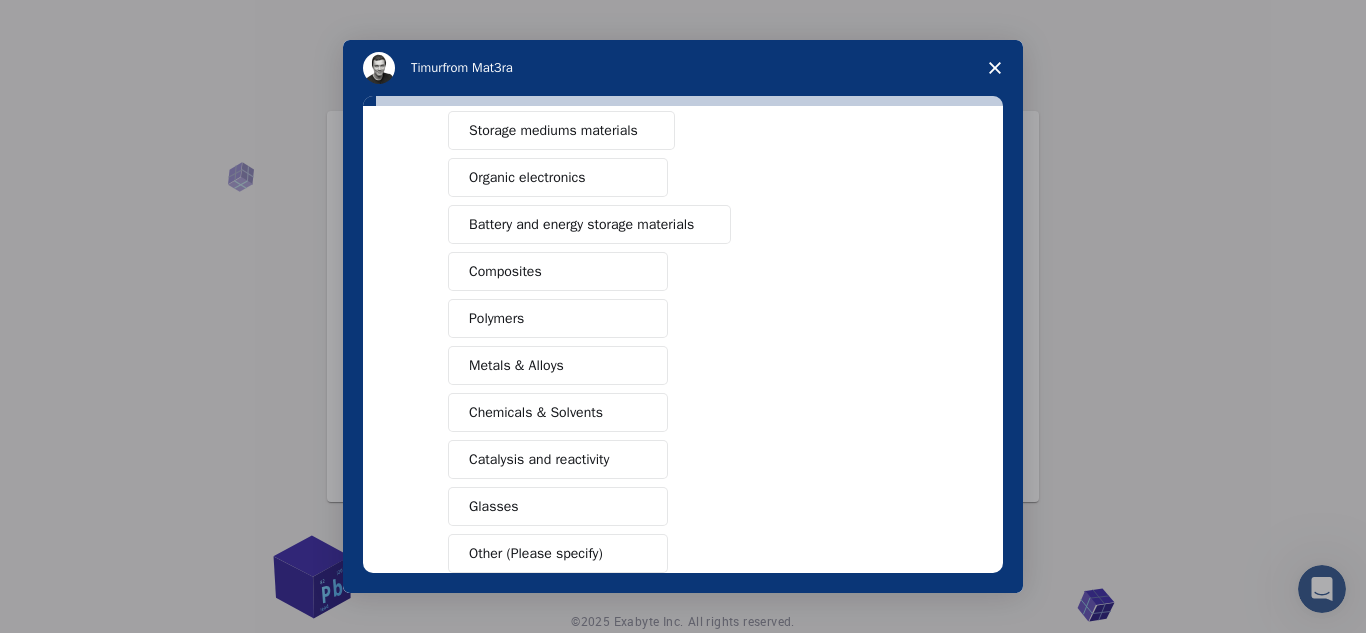 scroll, scrollTop: 0, scrollLeft: 0, axis: both 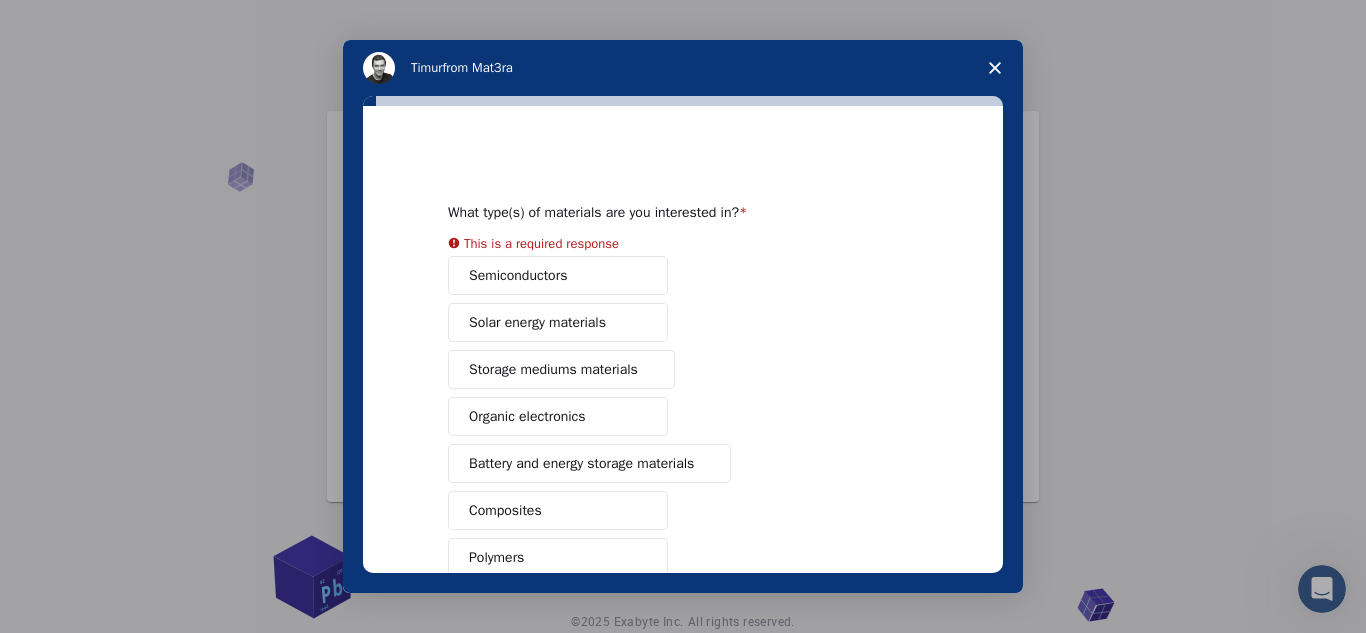click on "Semiconductors Solar energy materials Storage mediums materials Organic electronics Battery and energy storage materials Composites Polymers Metals & Alloys Chemicals & Solvents Catalysis and reactivity Glasses Other (Please specify)" at bounding box center (683, 534) 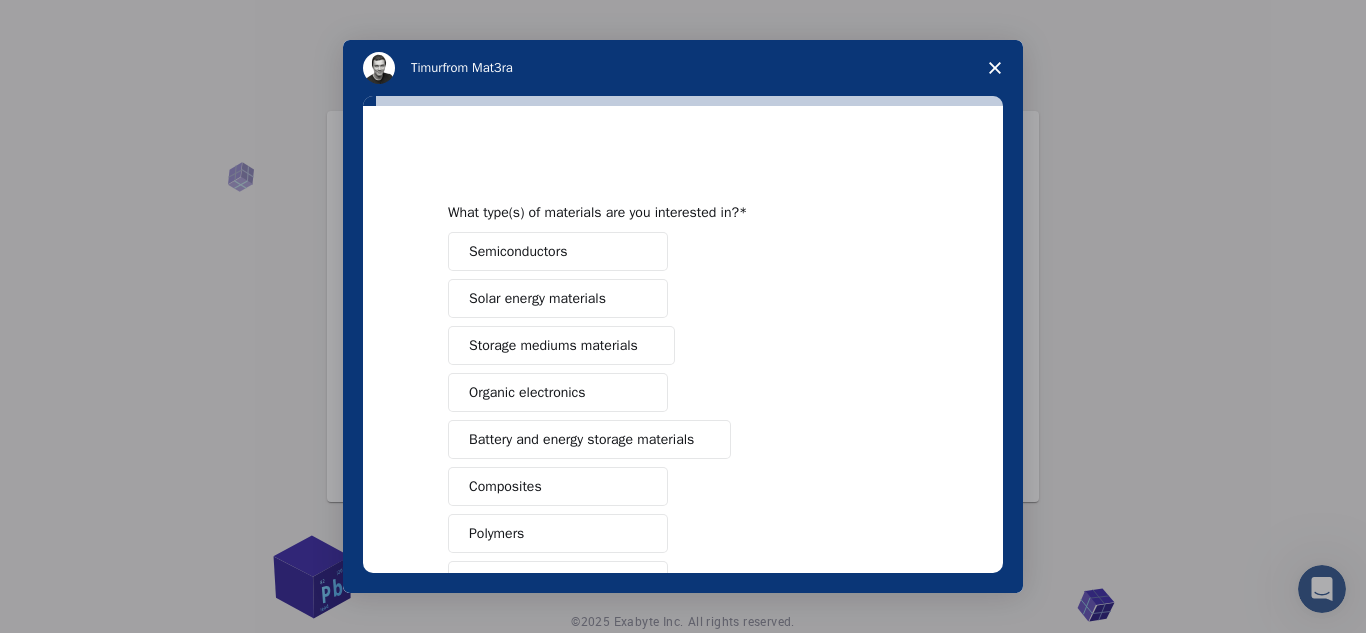 click on "Semiconductors" at bounding box center [558, 251] 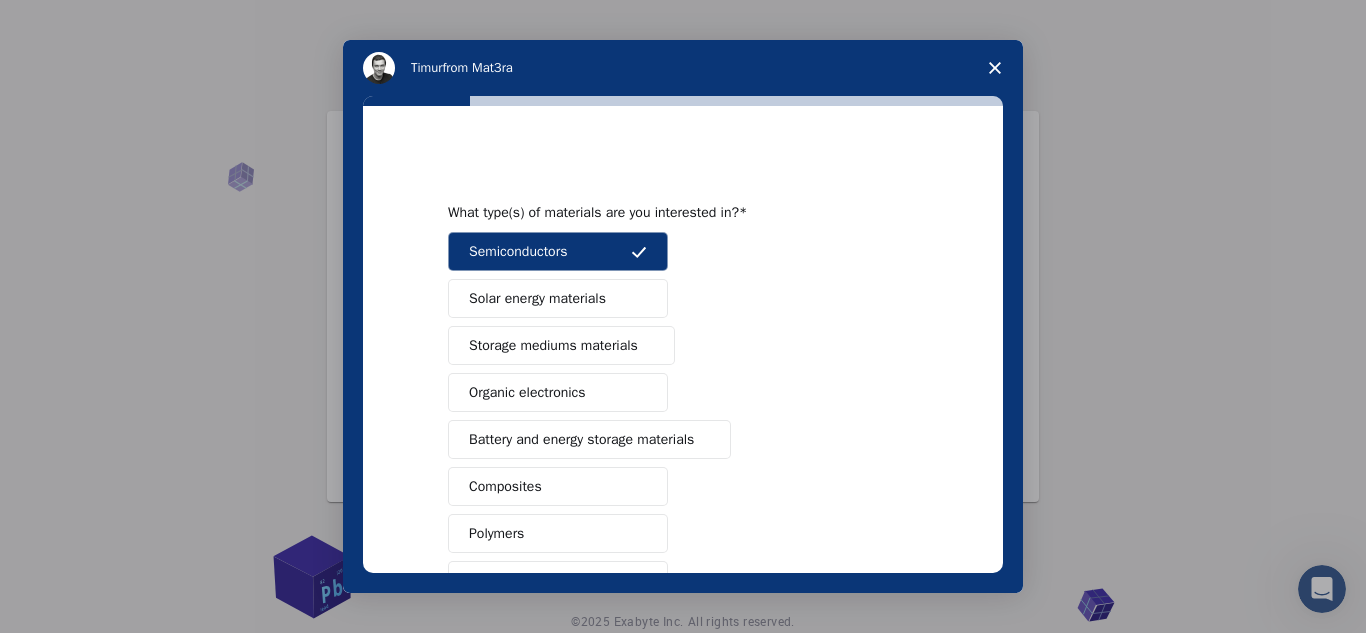 click on "Semiconductors" at bounding box center [558, 251] 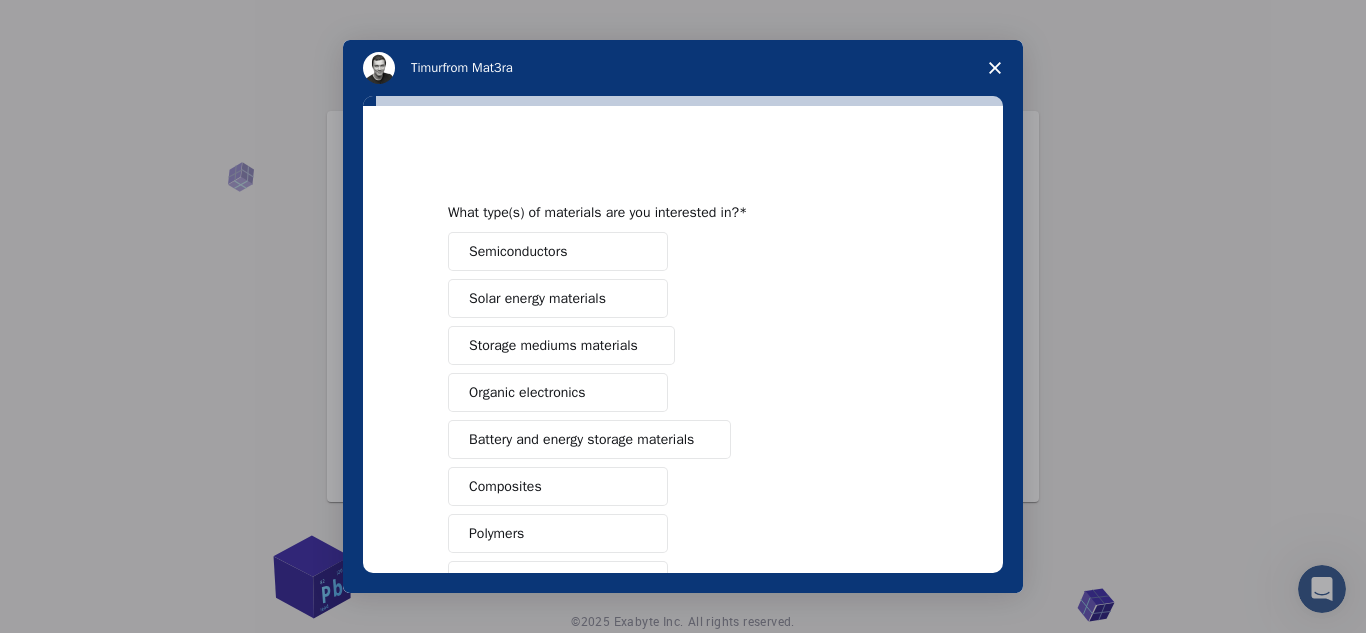 click on "Storage mediums materials" at bounding box center [553, 345] 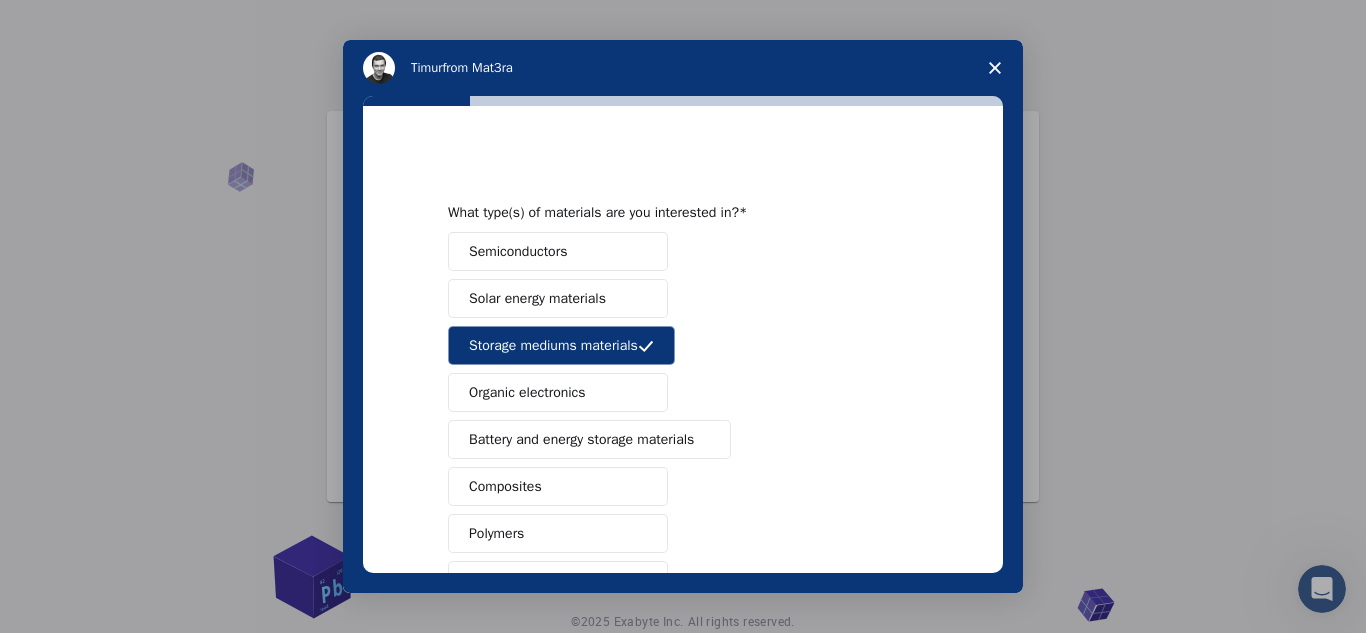 click on "Battery and energy storage materials" at bounding box center [581, 439] 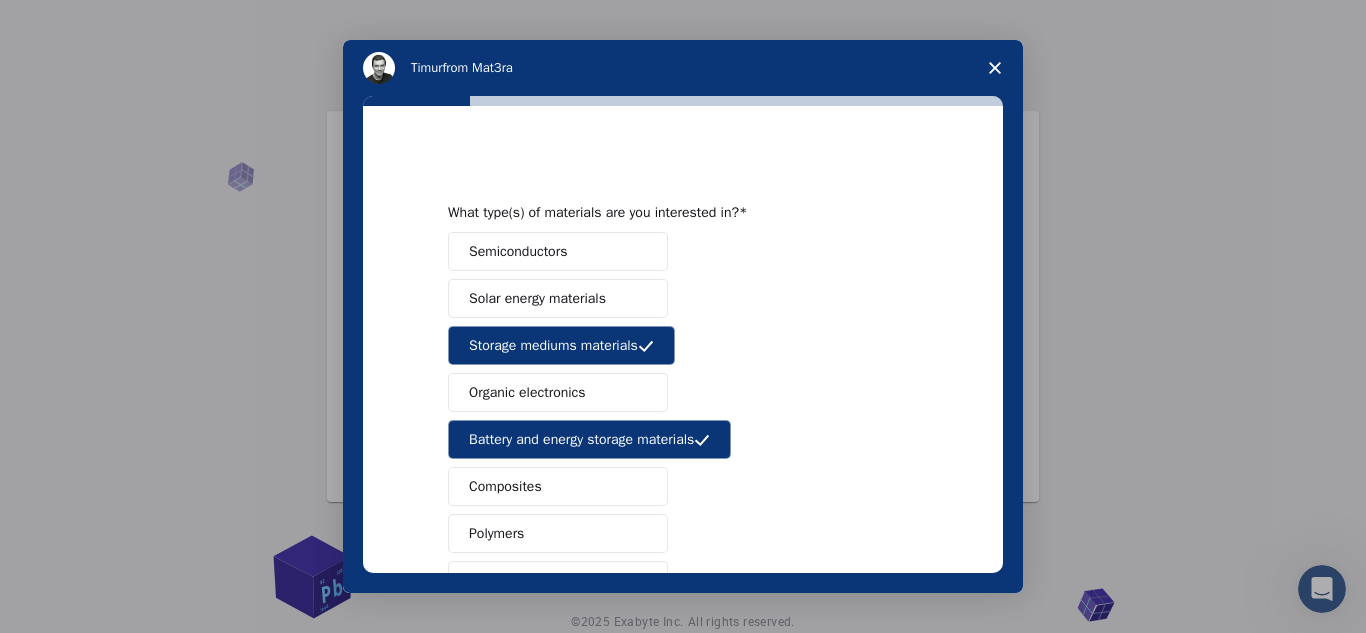 click on "Battery and energy storage materials" at bounding box center (581, 439) 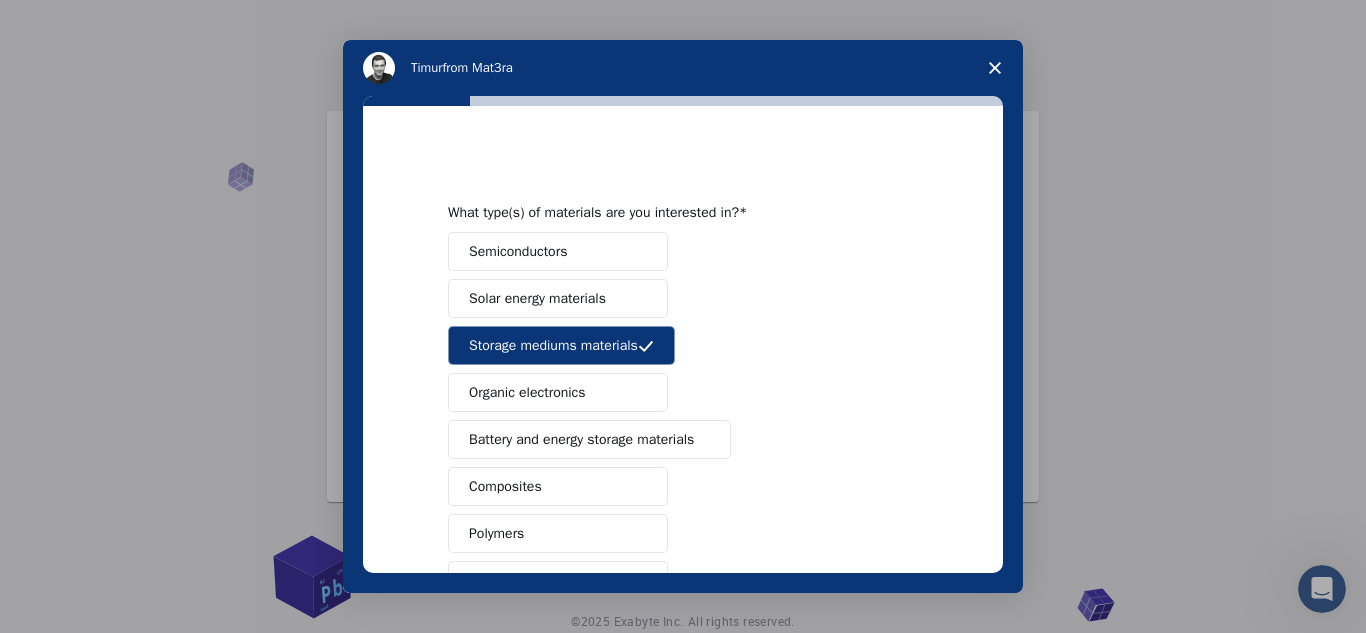 scroll, scrollTop: 332, scrollLeft: 0, axis: vertical 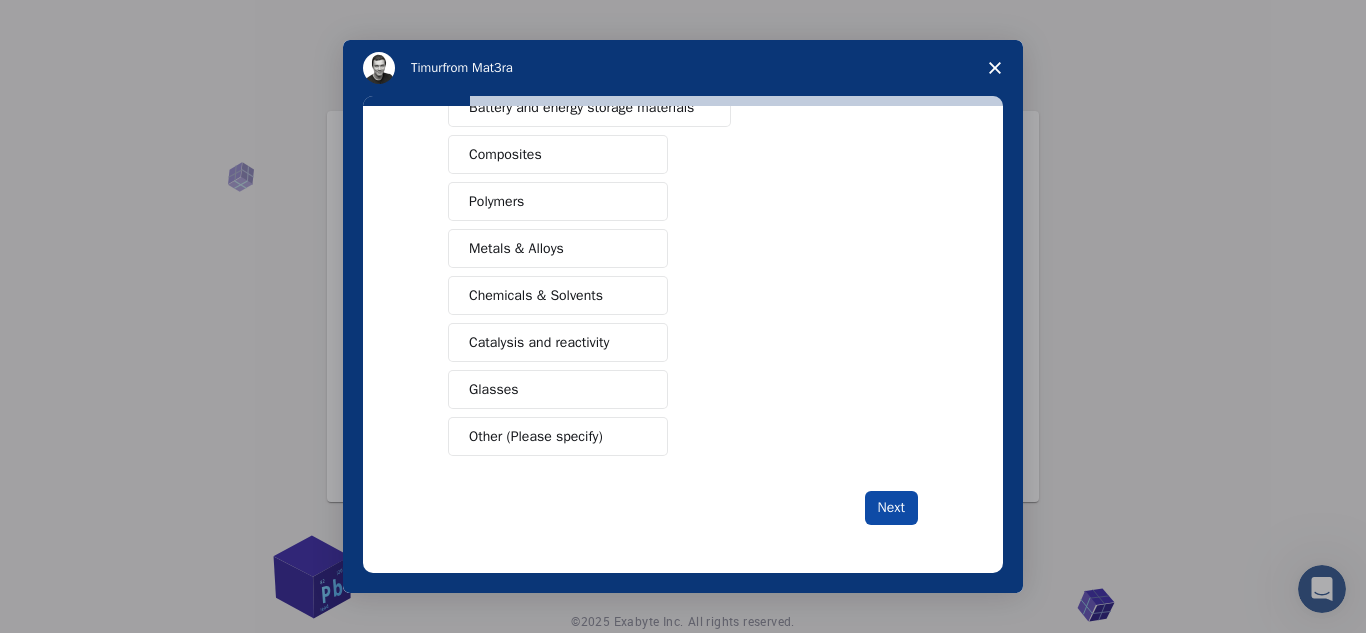 click on "Next" at bounding box center (891, 508) 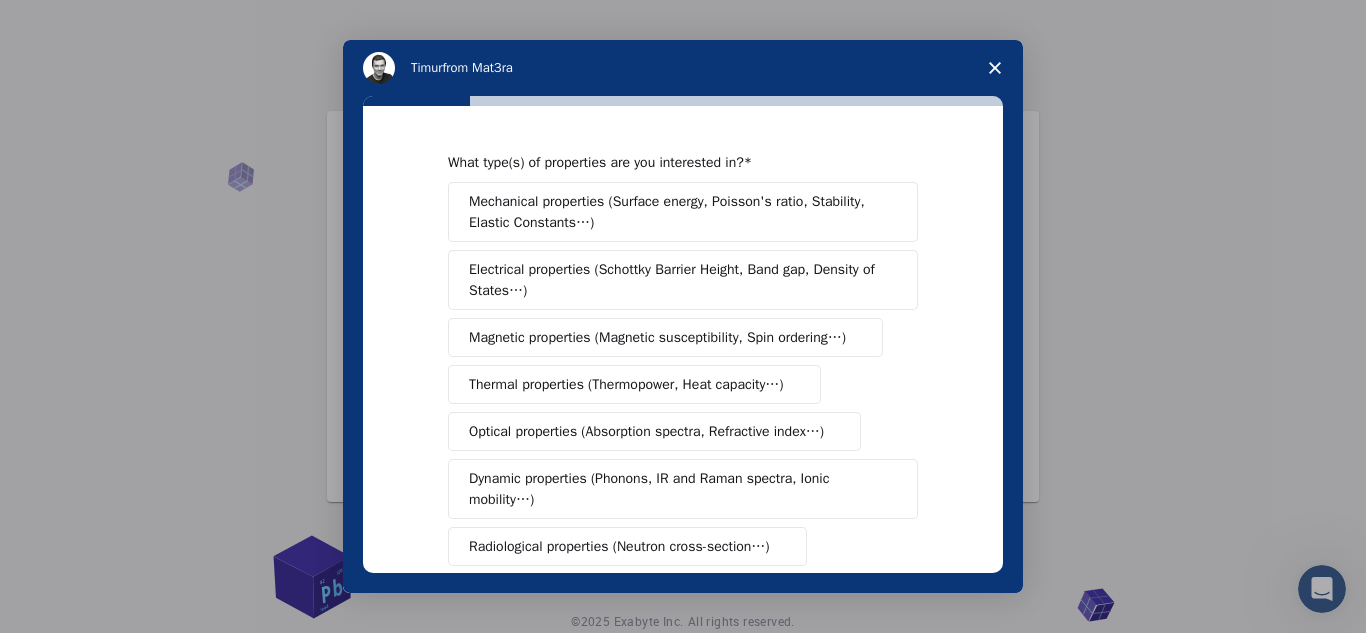 click on "Magnetic properties (Magnetic susceptibility, Spin ordering…)" at bounding box center [657, 337] 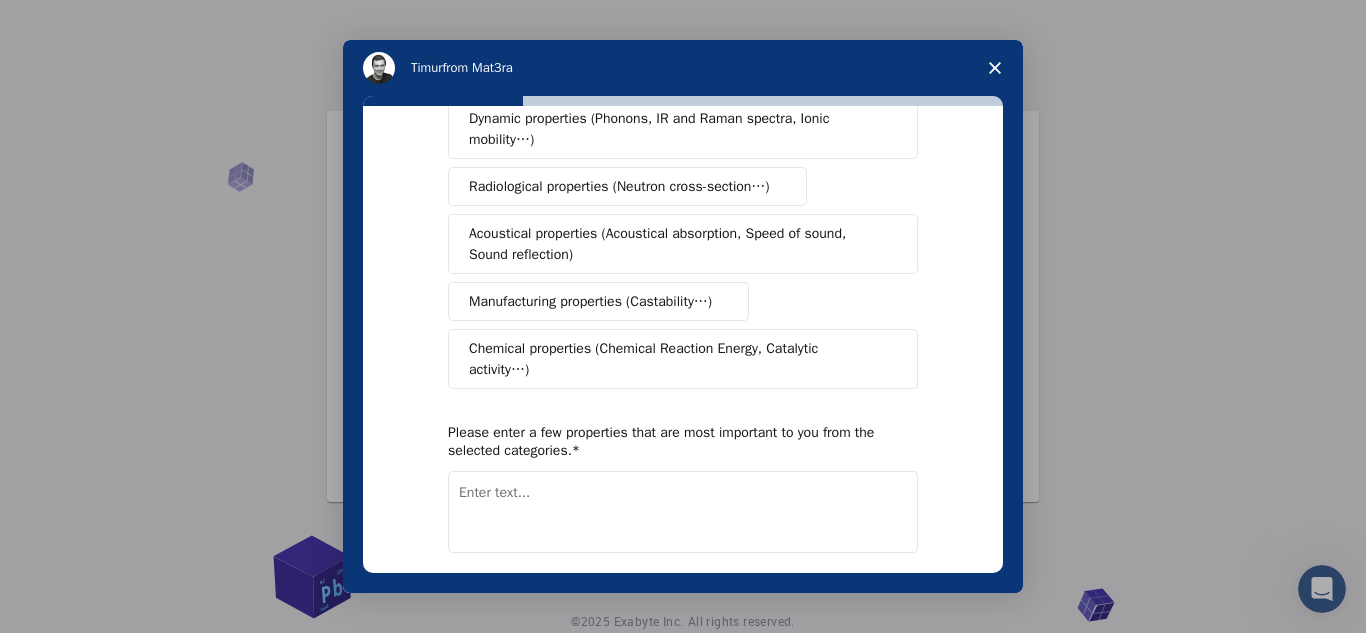 scroll, scrollTop: 457, scrollLeft: 0, axis: vertical 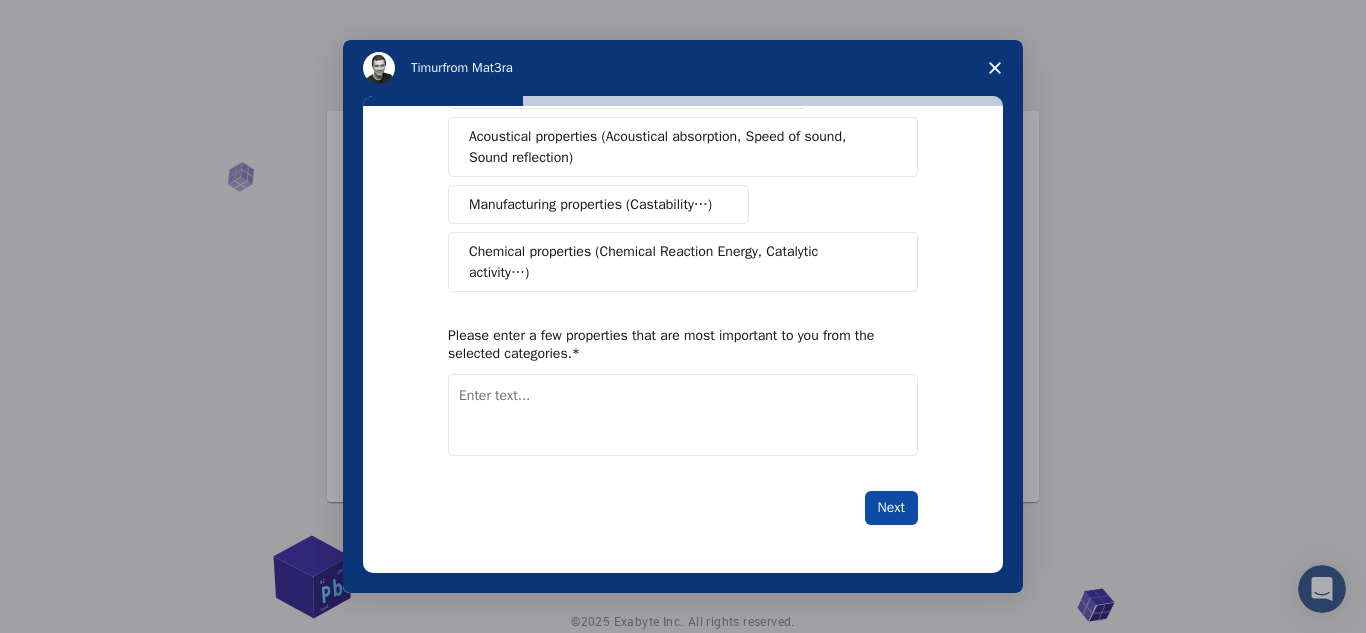 click on "Next" at bounding box center (891, 508) 